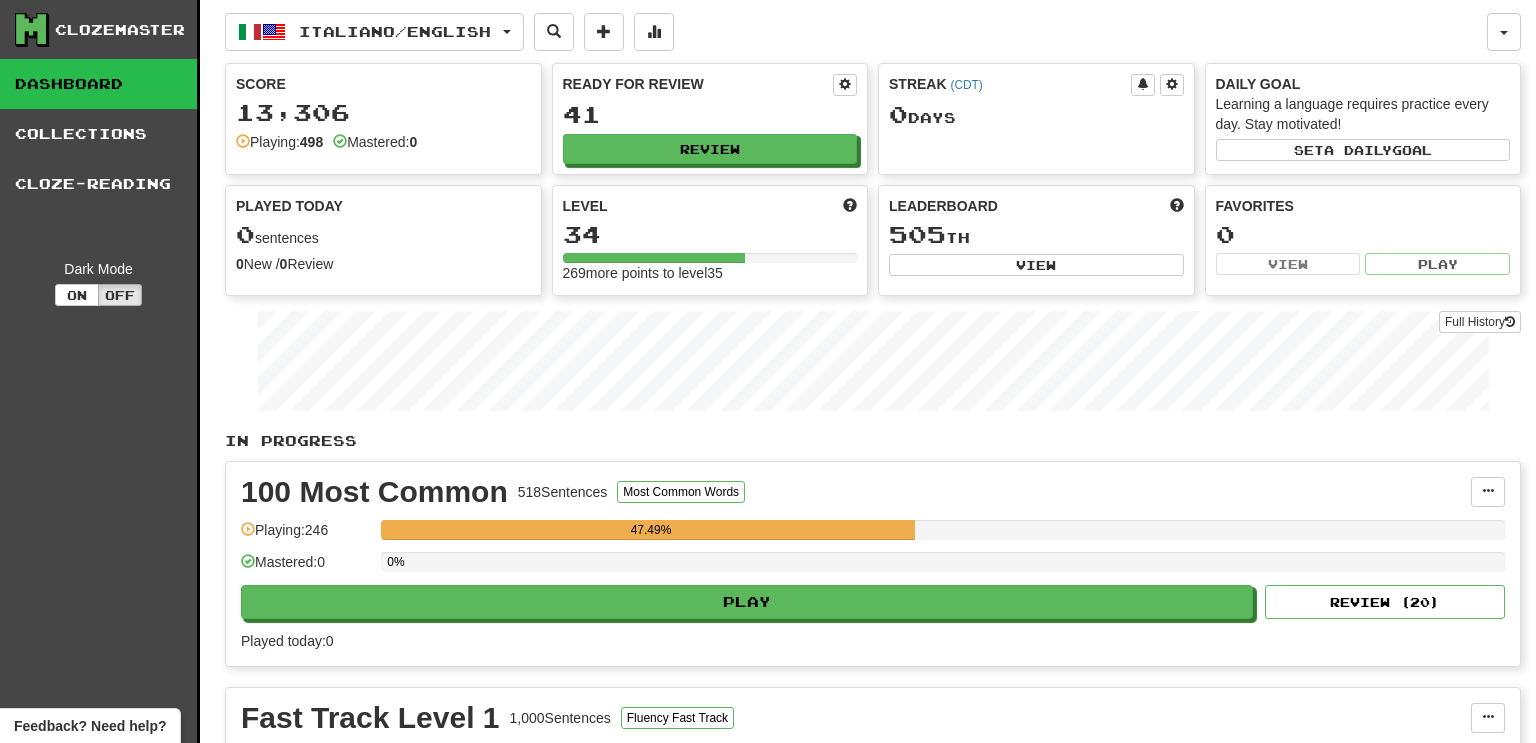 scroll, scrollTop: 0, scrollLeft: 0, axis: both 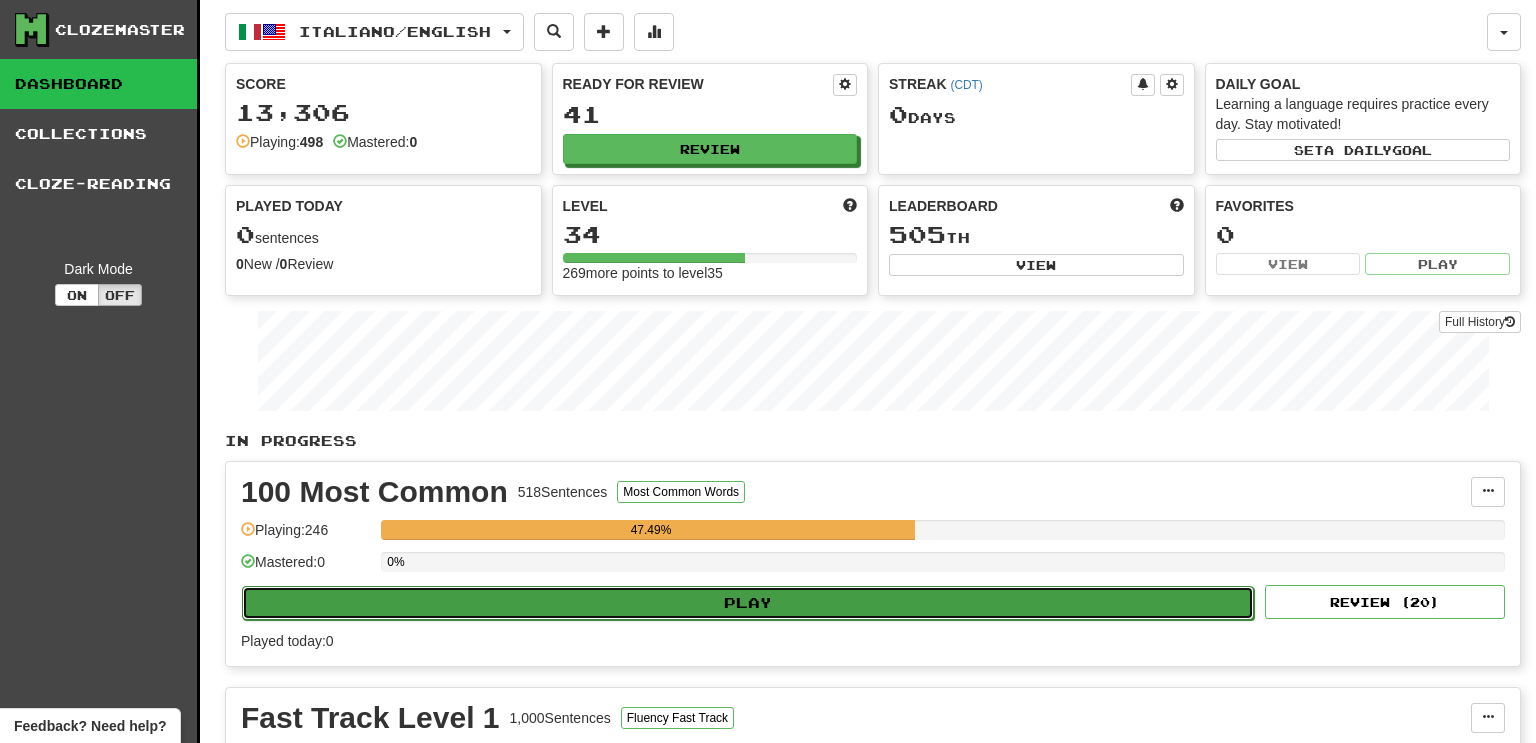click on "Play" at bounding box center (748, 603) 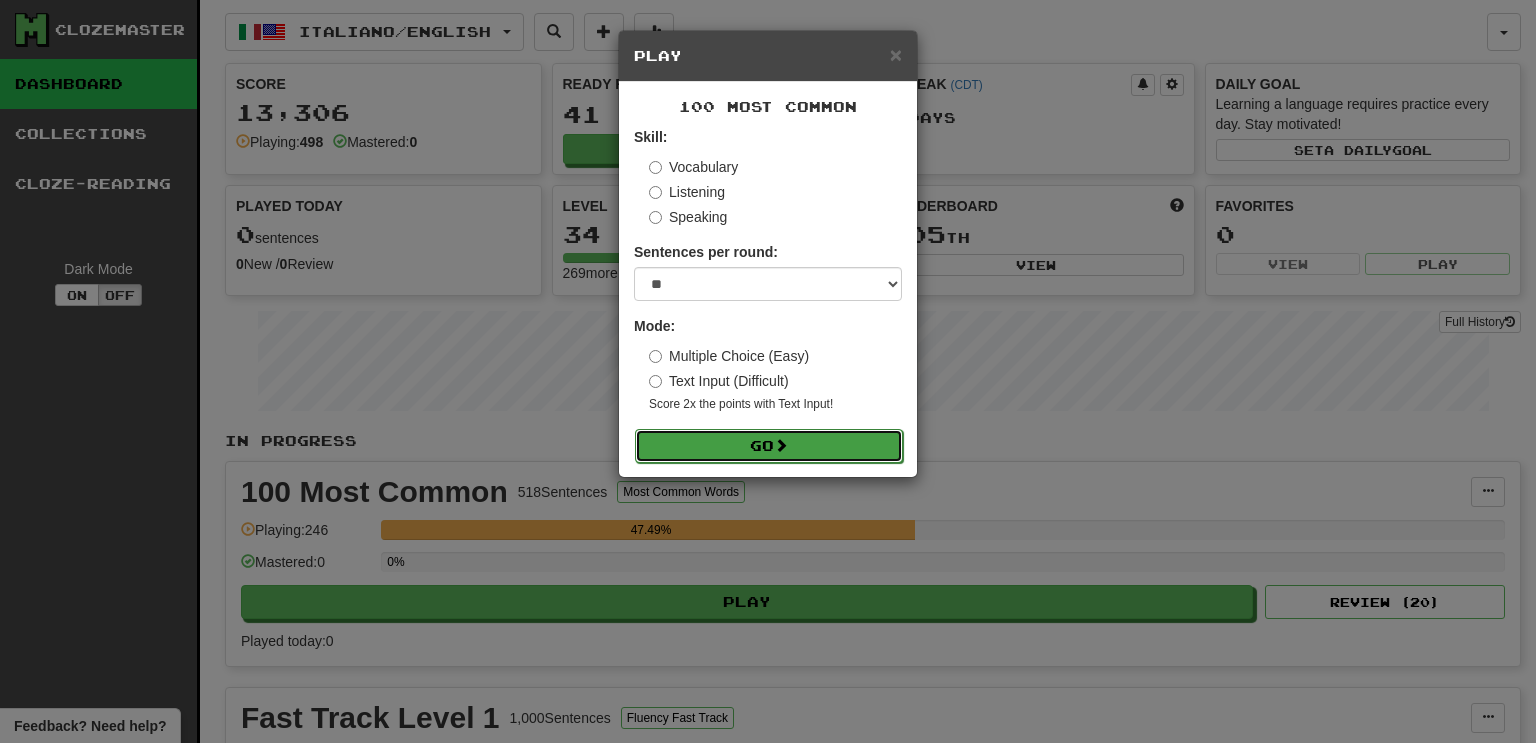 click on "Go" at bounding box center [769, 446] 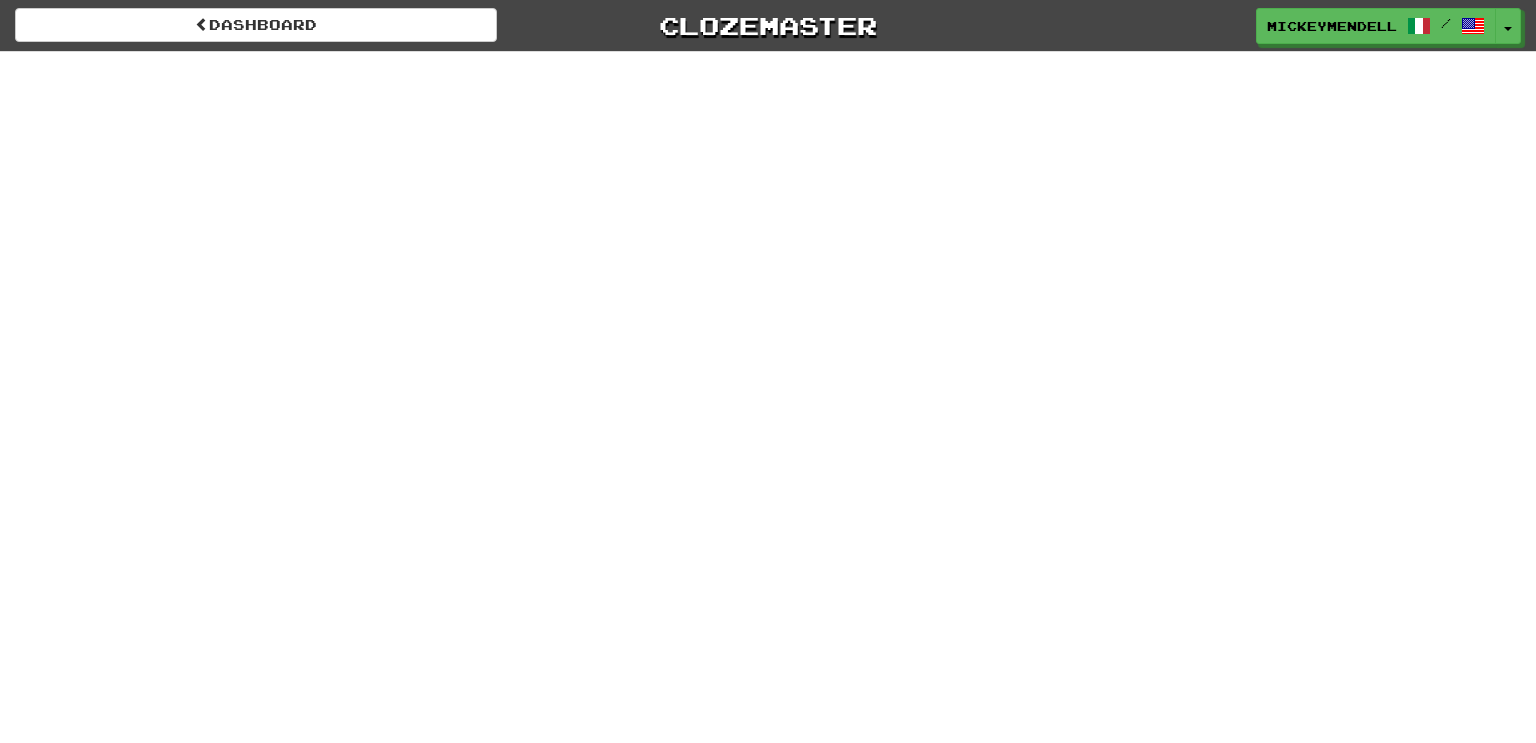 scroll, scrollTop: 0, scrollLeft: 0, axis: both 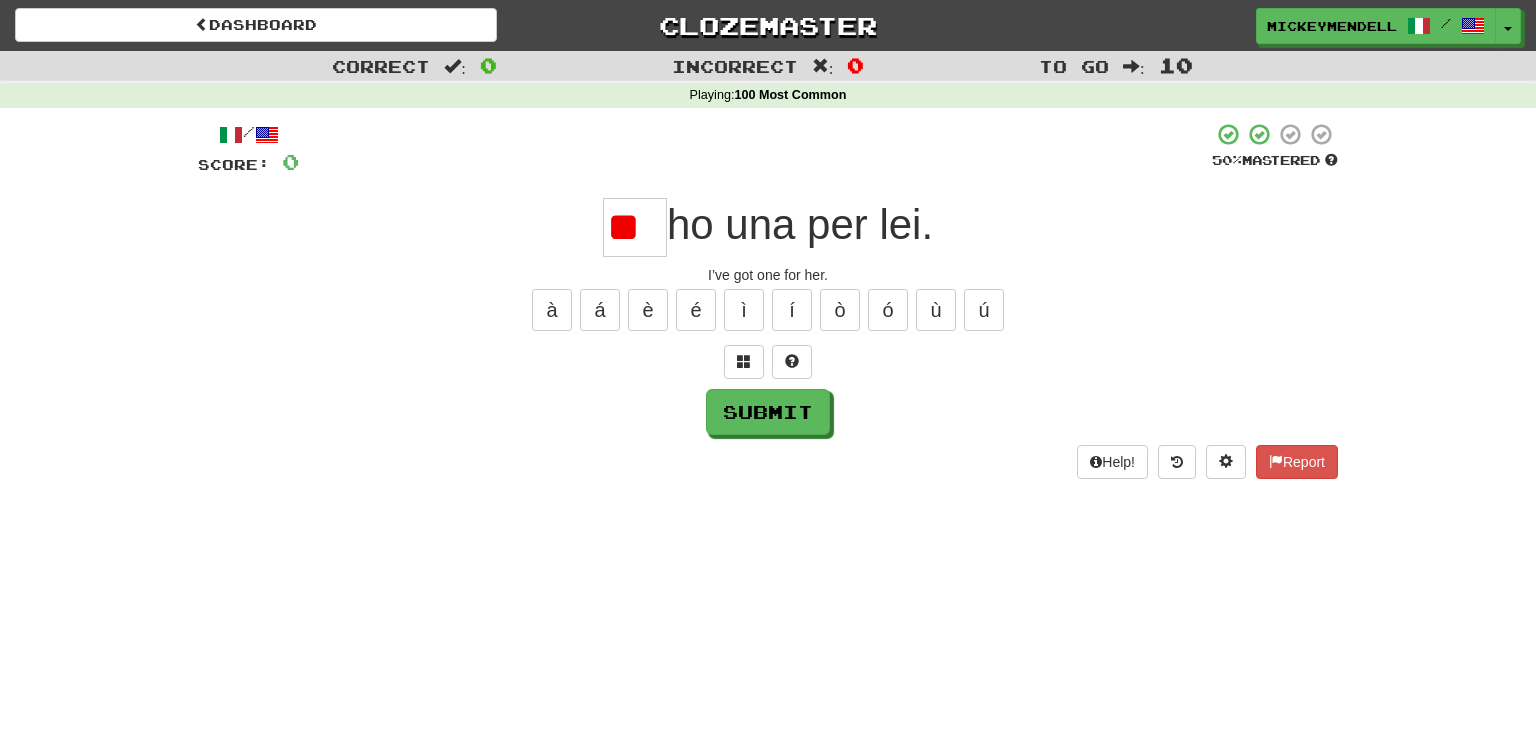 type on "*" 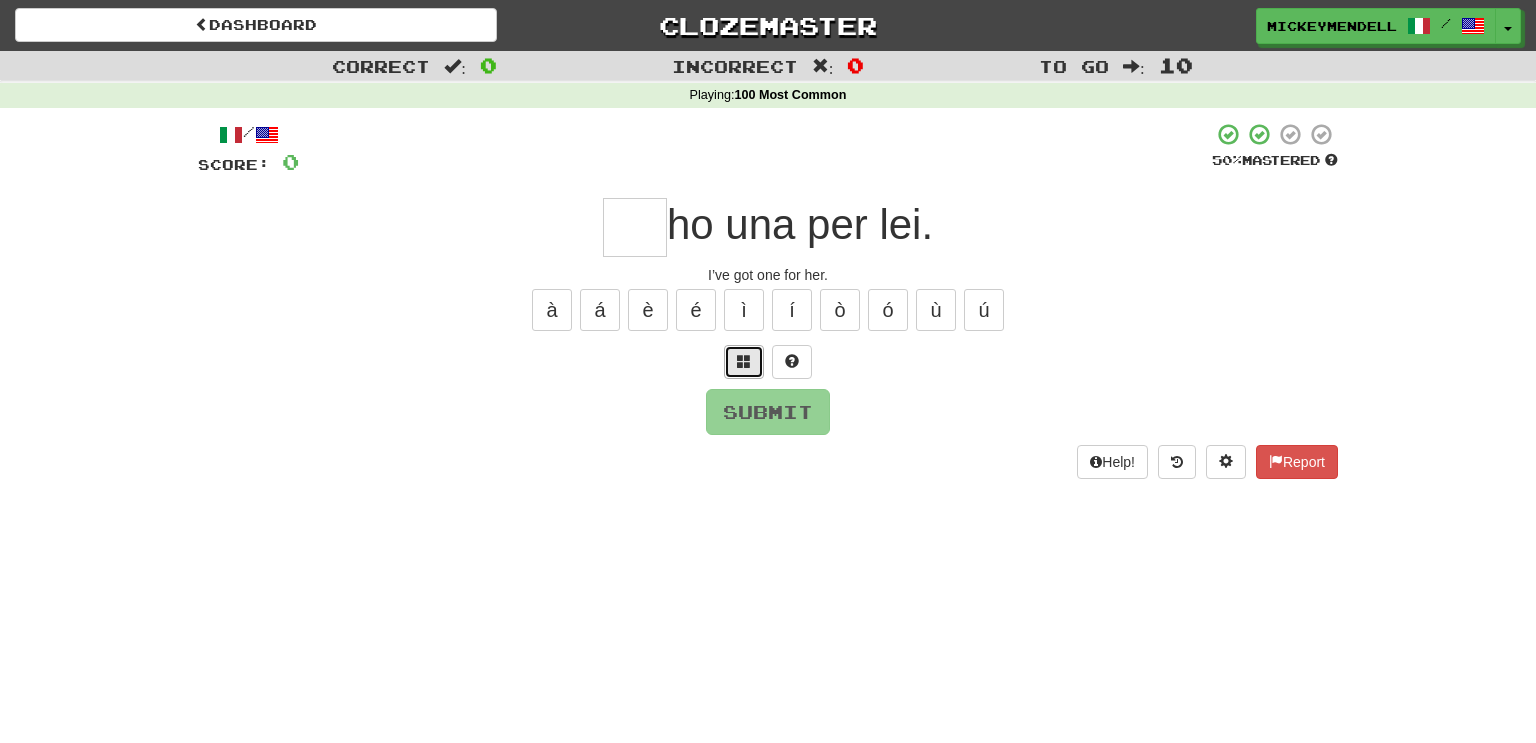 click at bounding box center (744, 361) 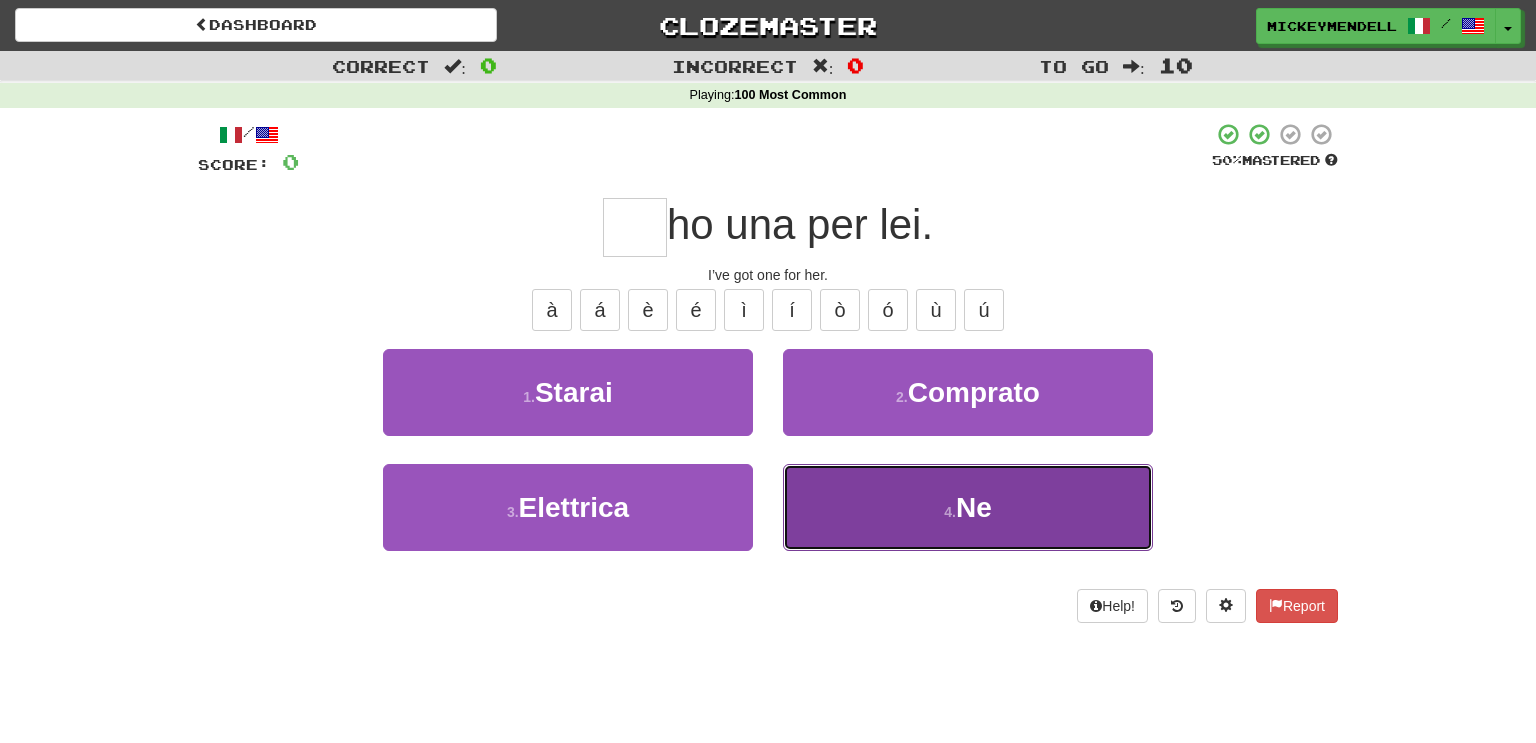 click on "4 .  Ne" at bounding box center (968, 507) 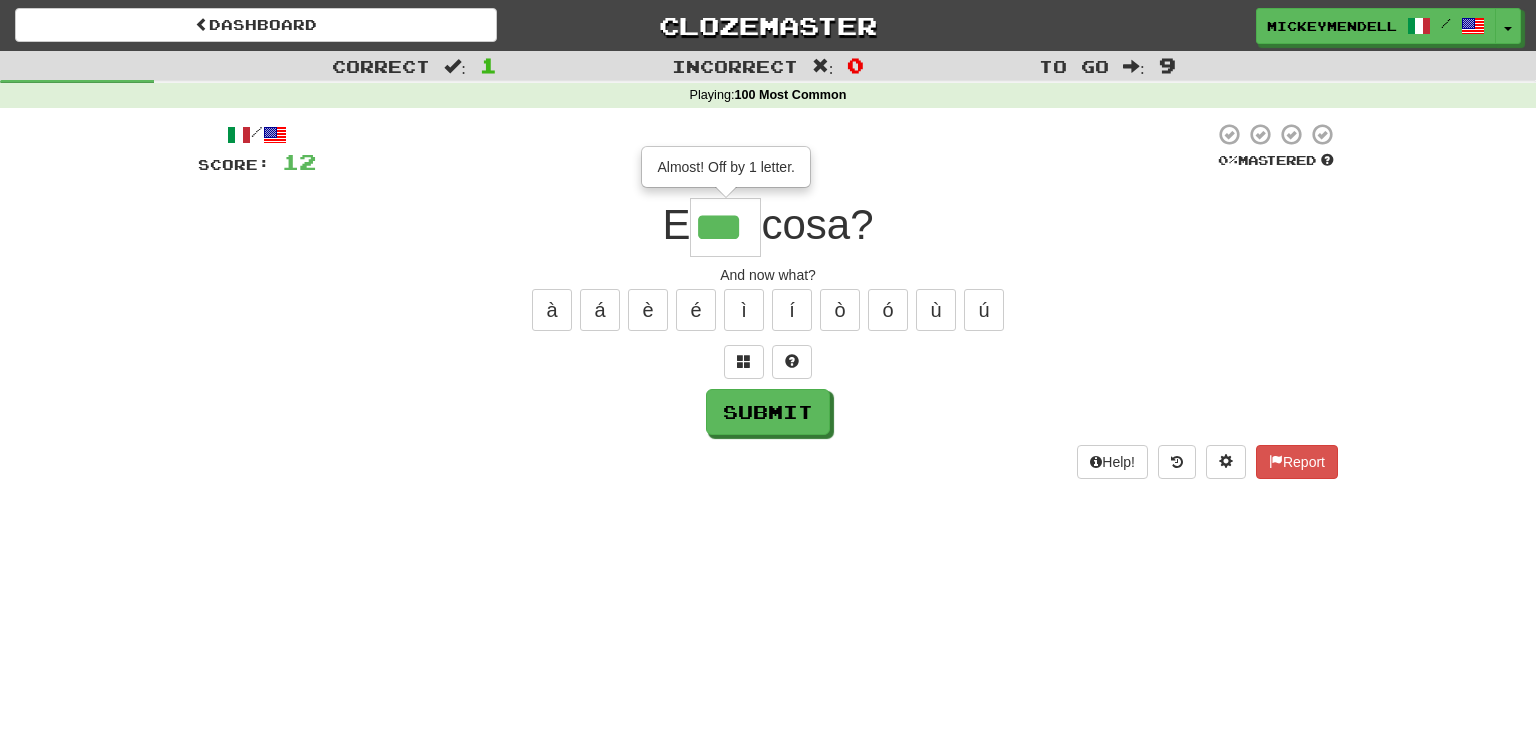 type on "***" 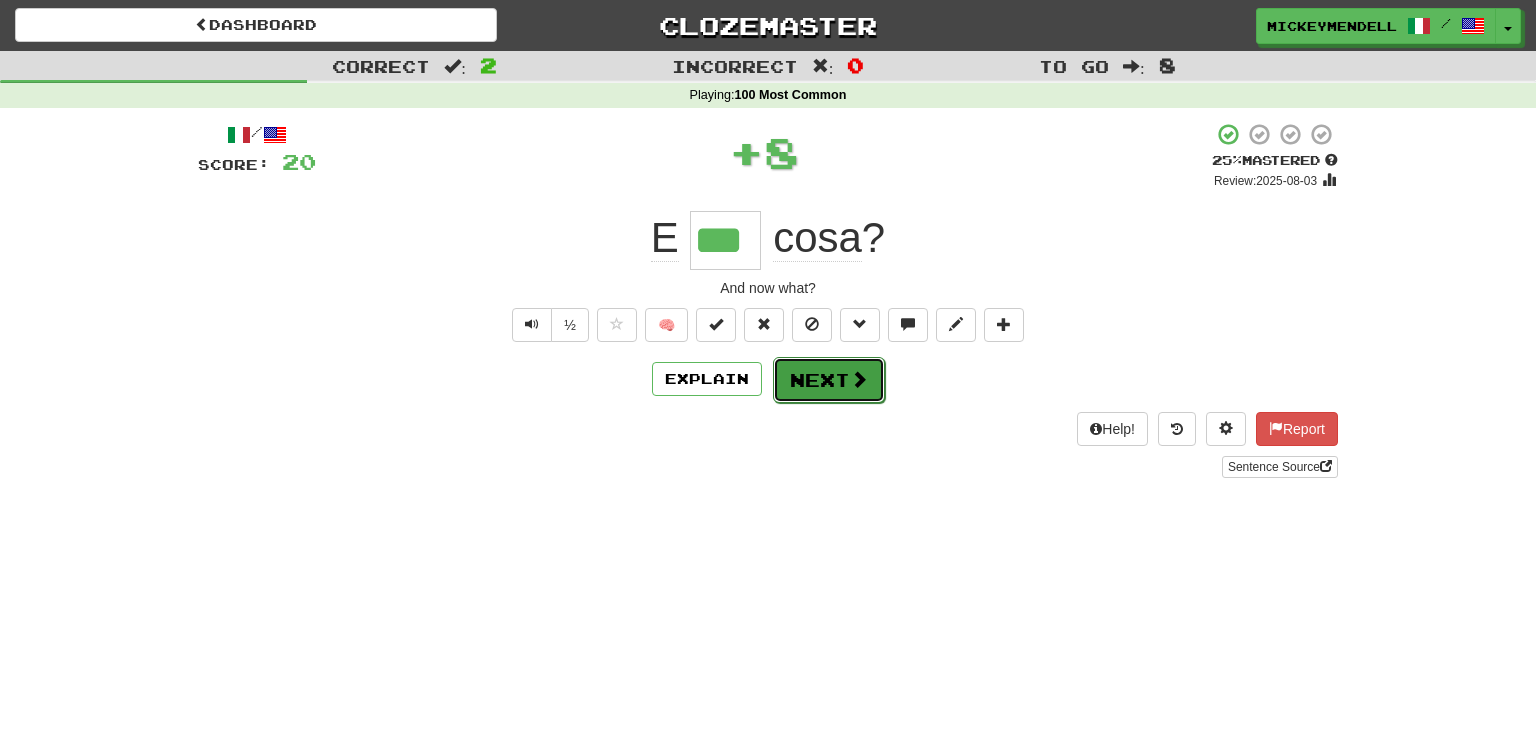click at bounding box center [859, 379] 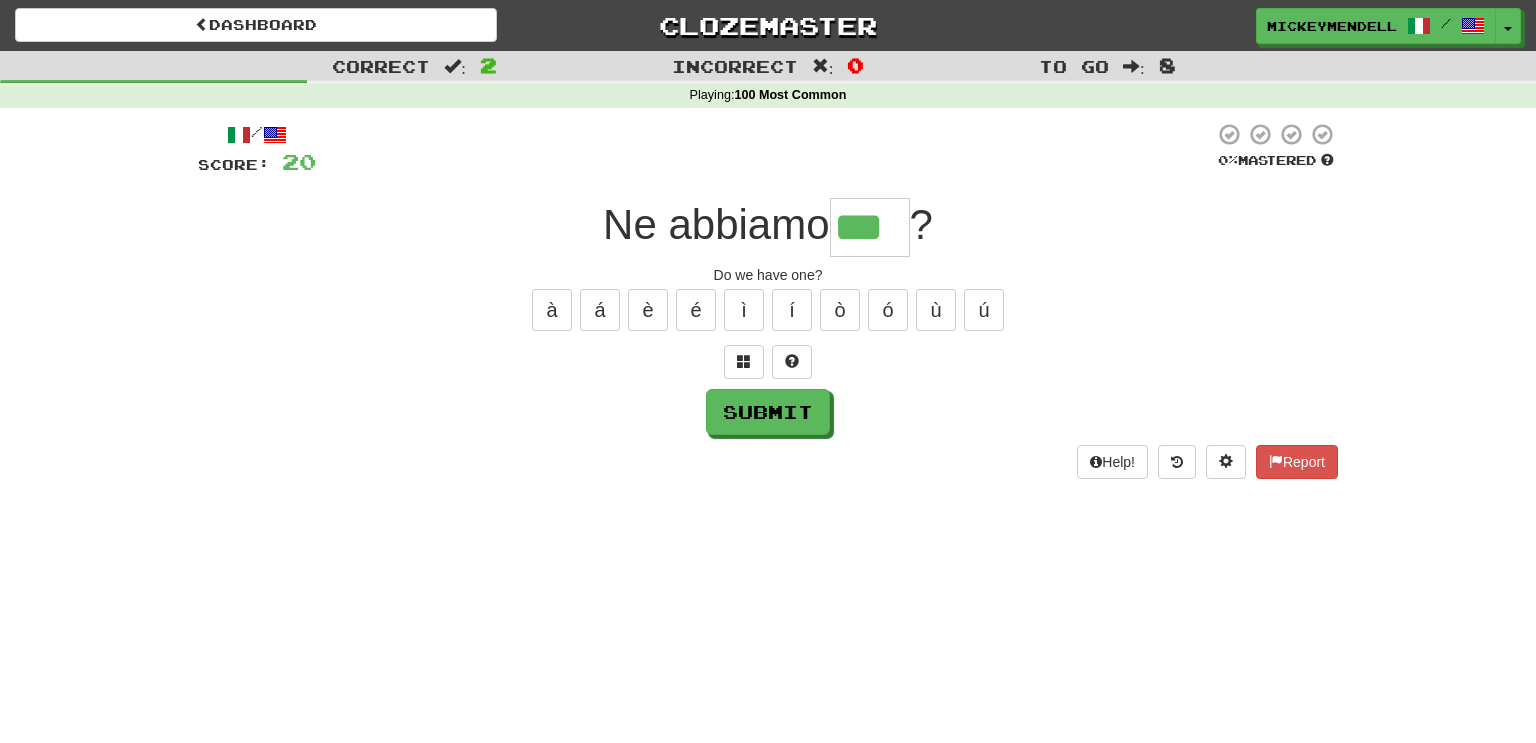 type on "***" 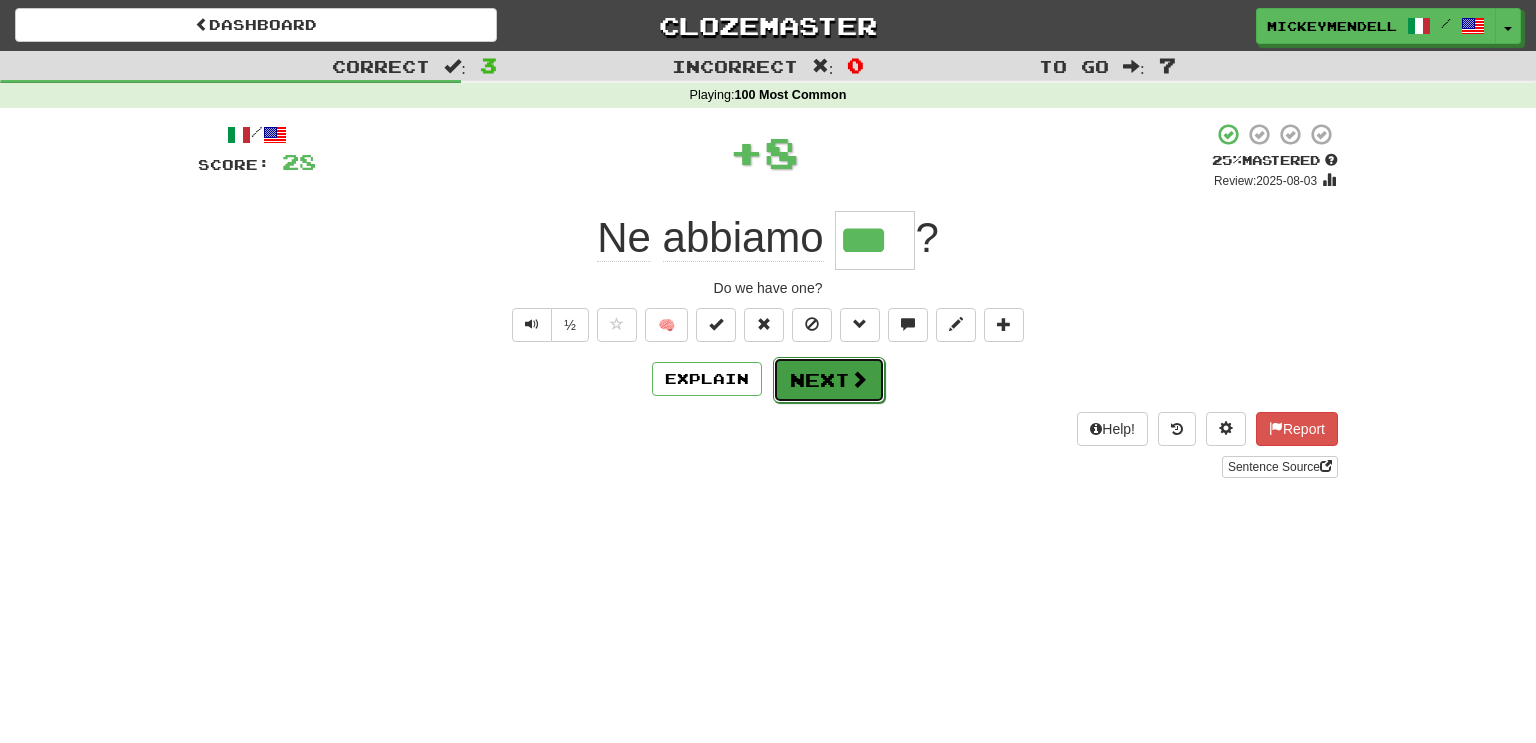 click on "Next" at bounding box center (829, 380) 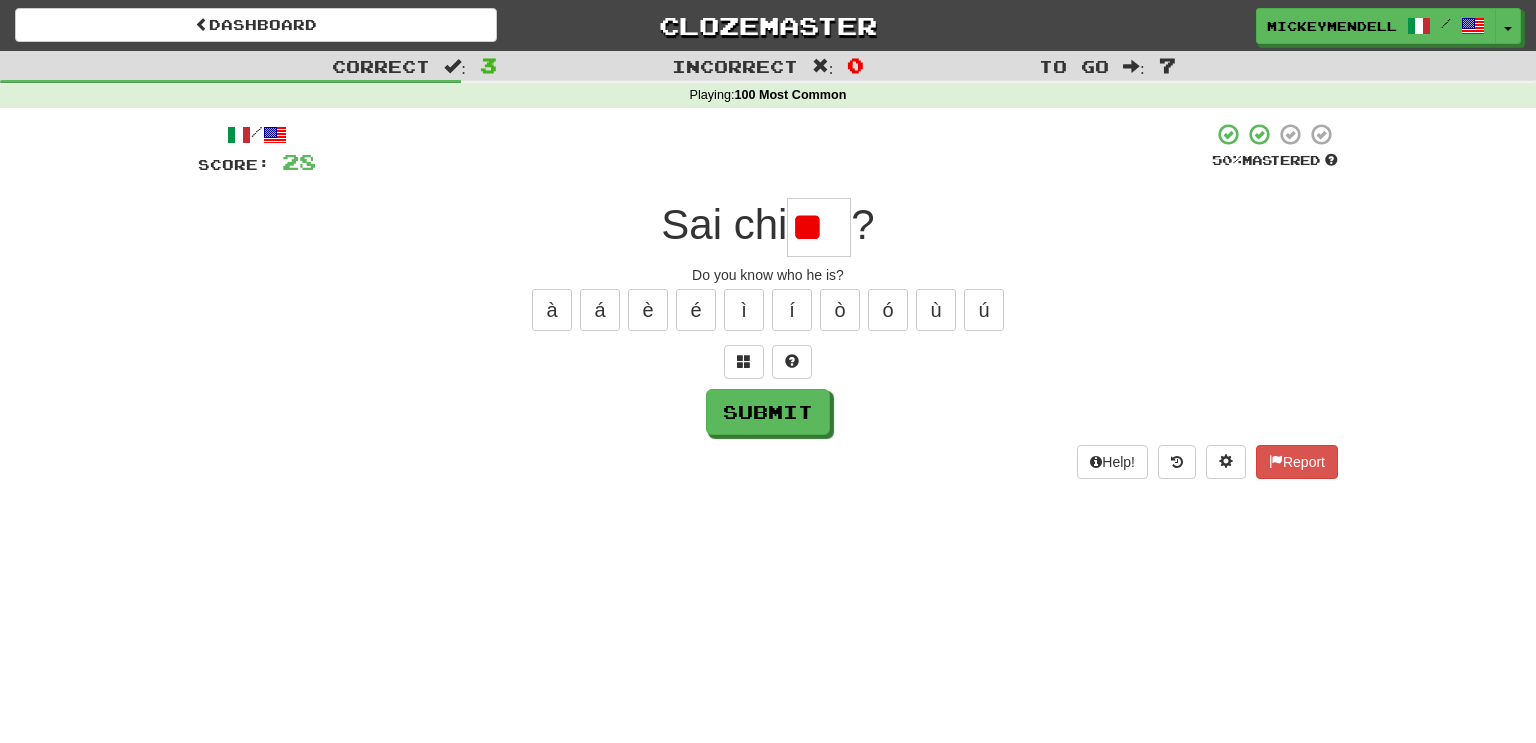 type on "*" 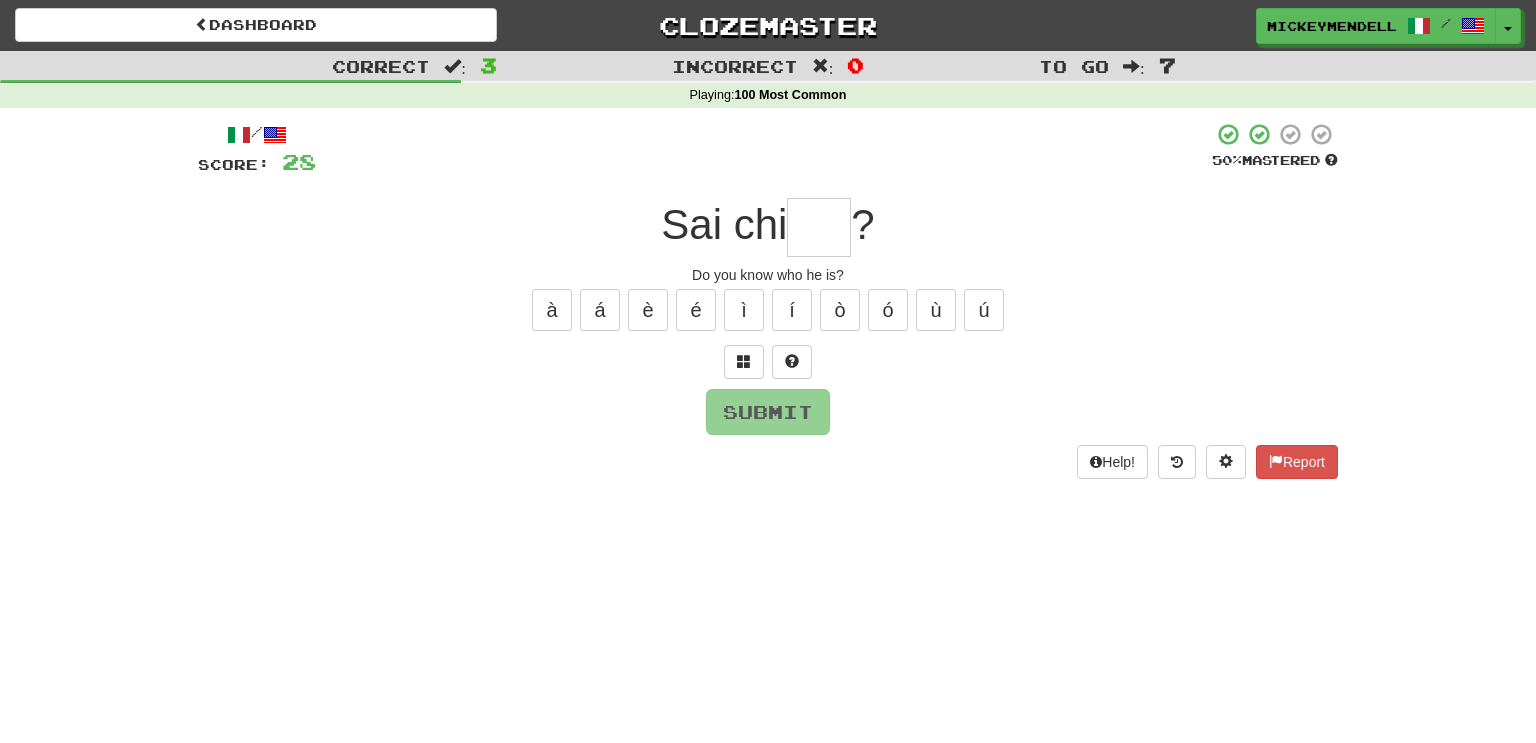 type on "*" 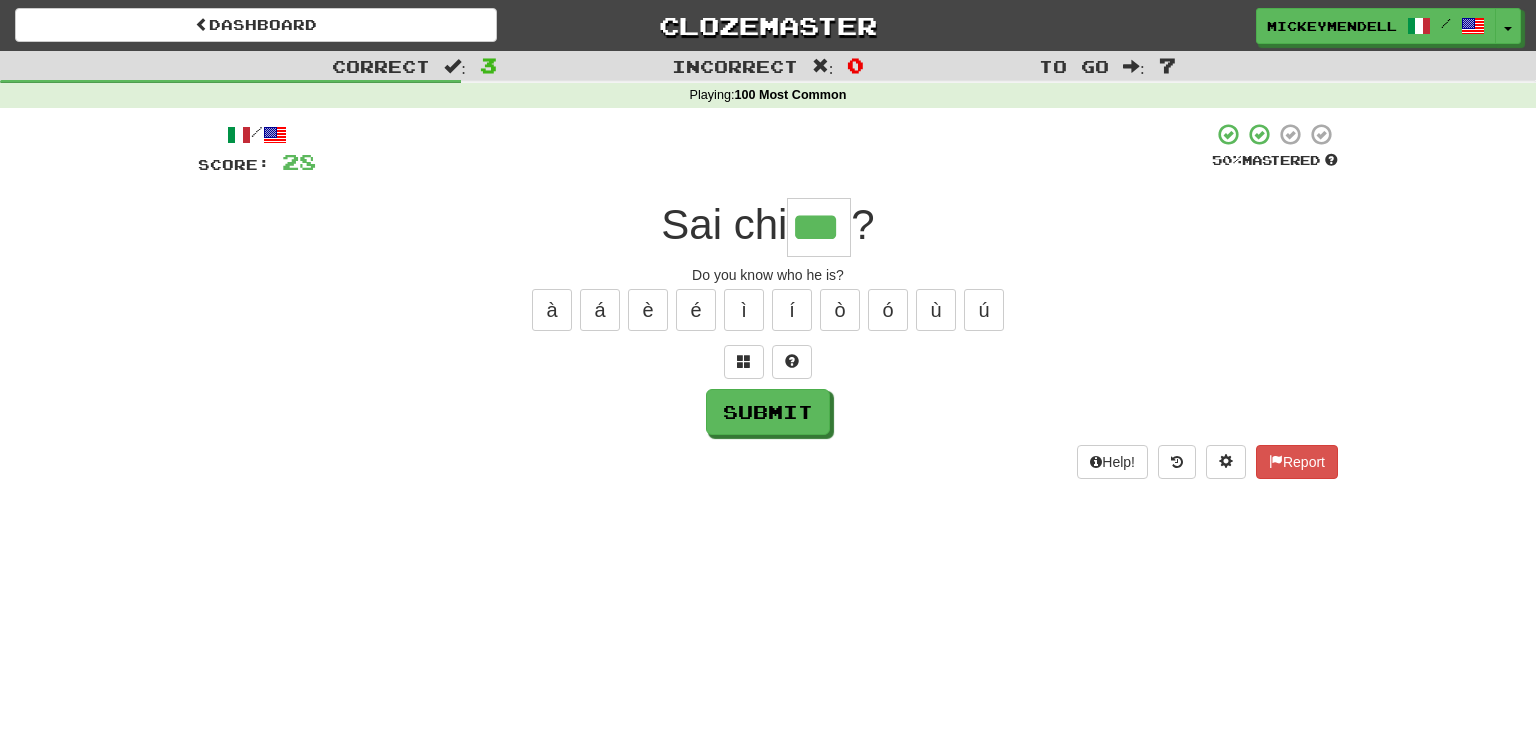 type on "***" 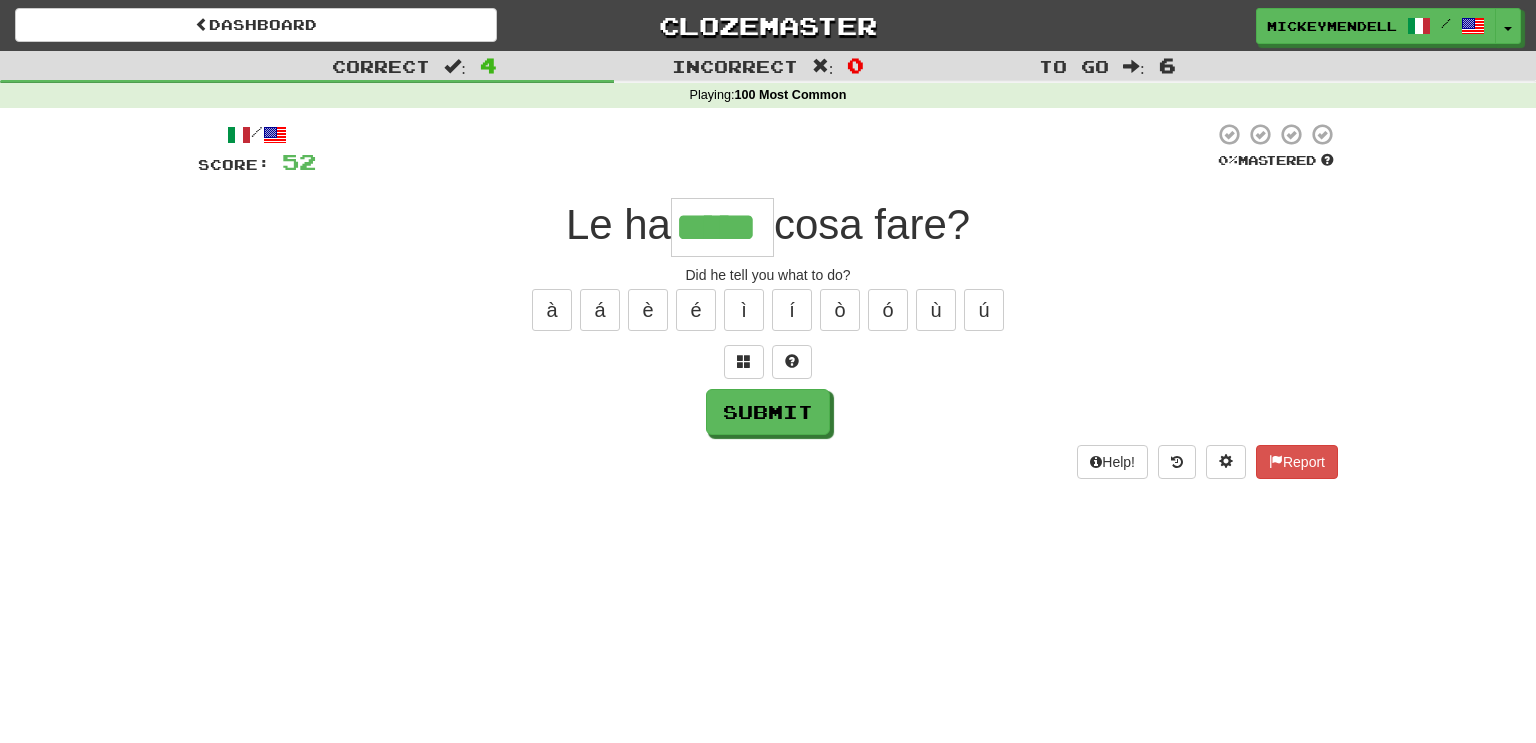 type on "*****" 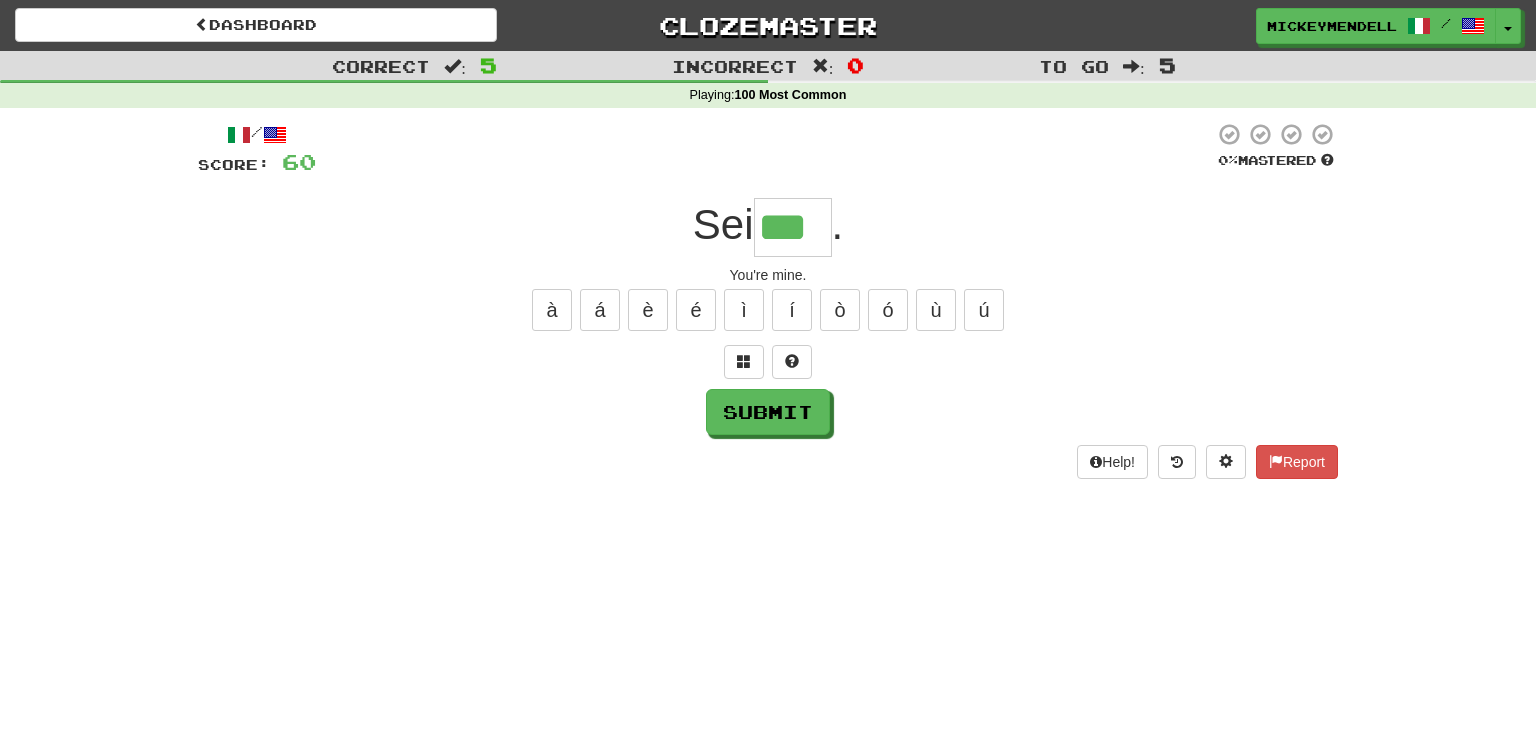 type on "***" 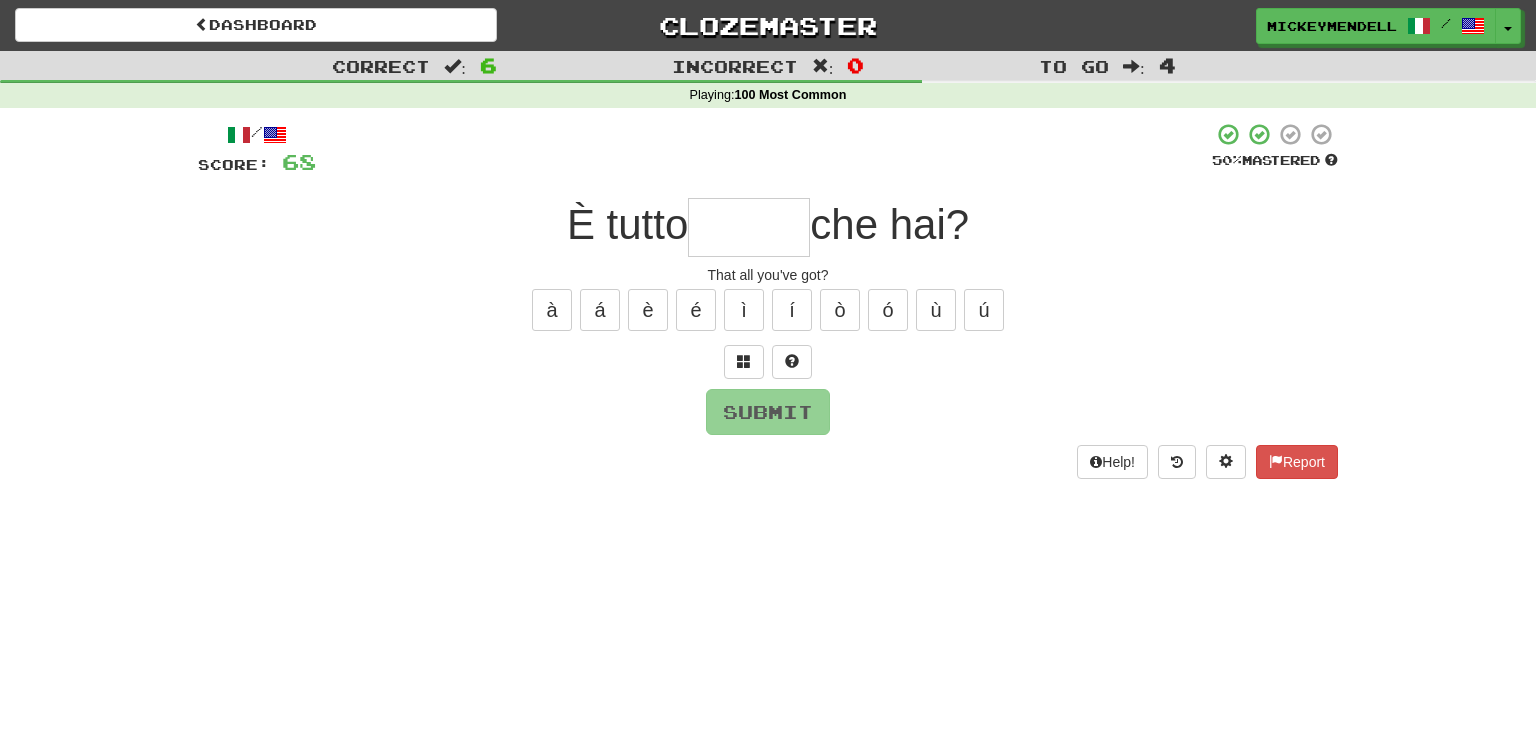 type on "*" 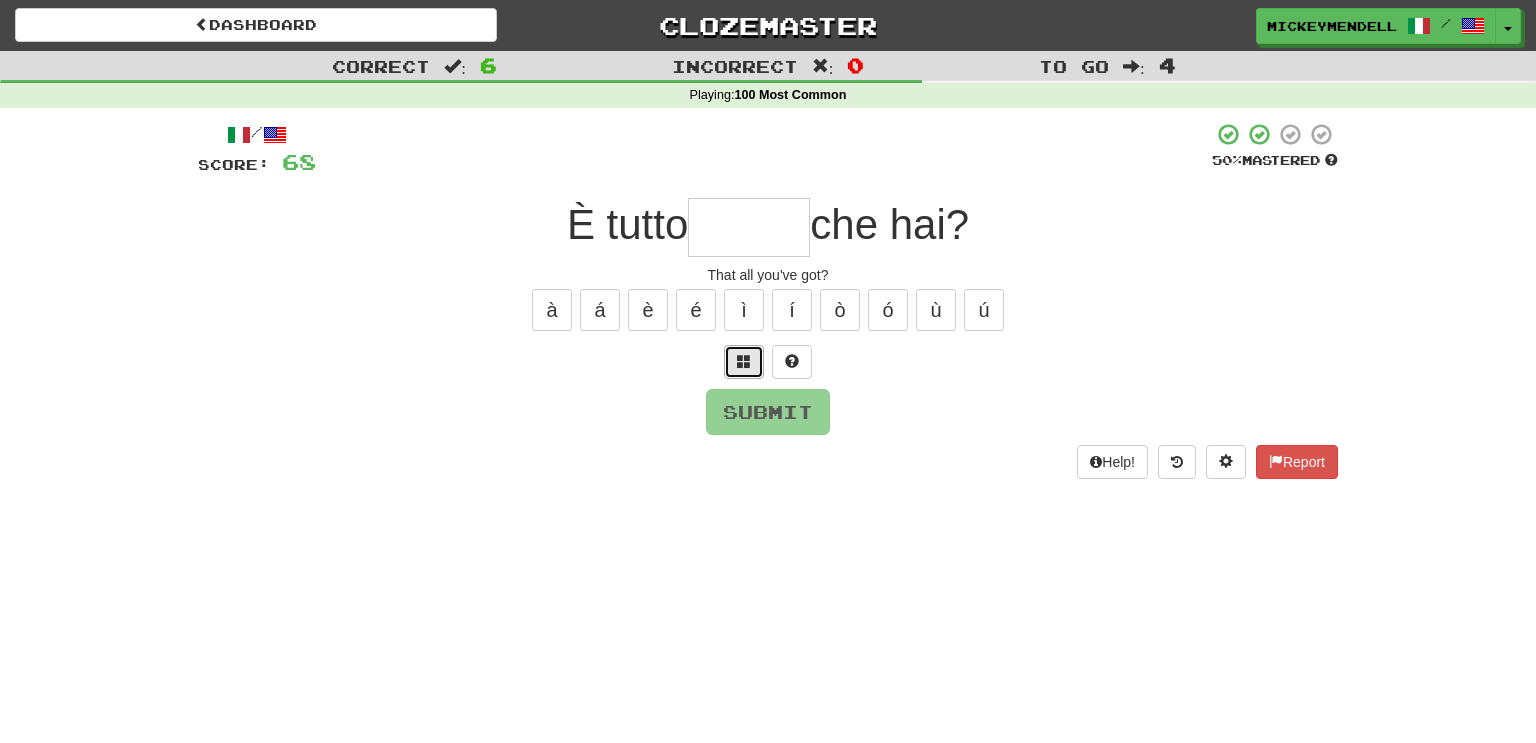 click at bounding box center [744, 362] 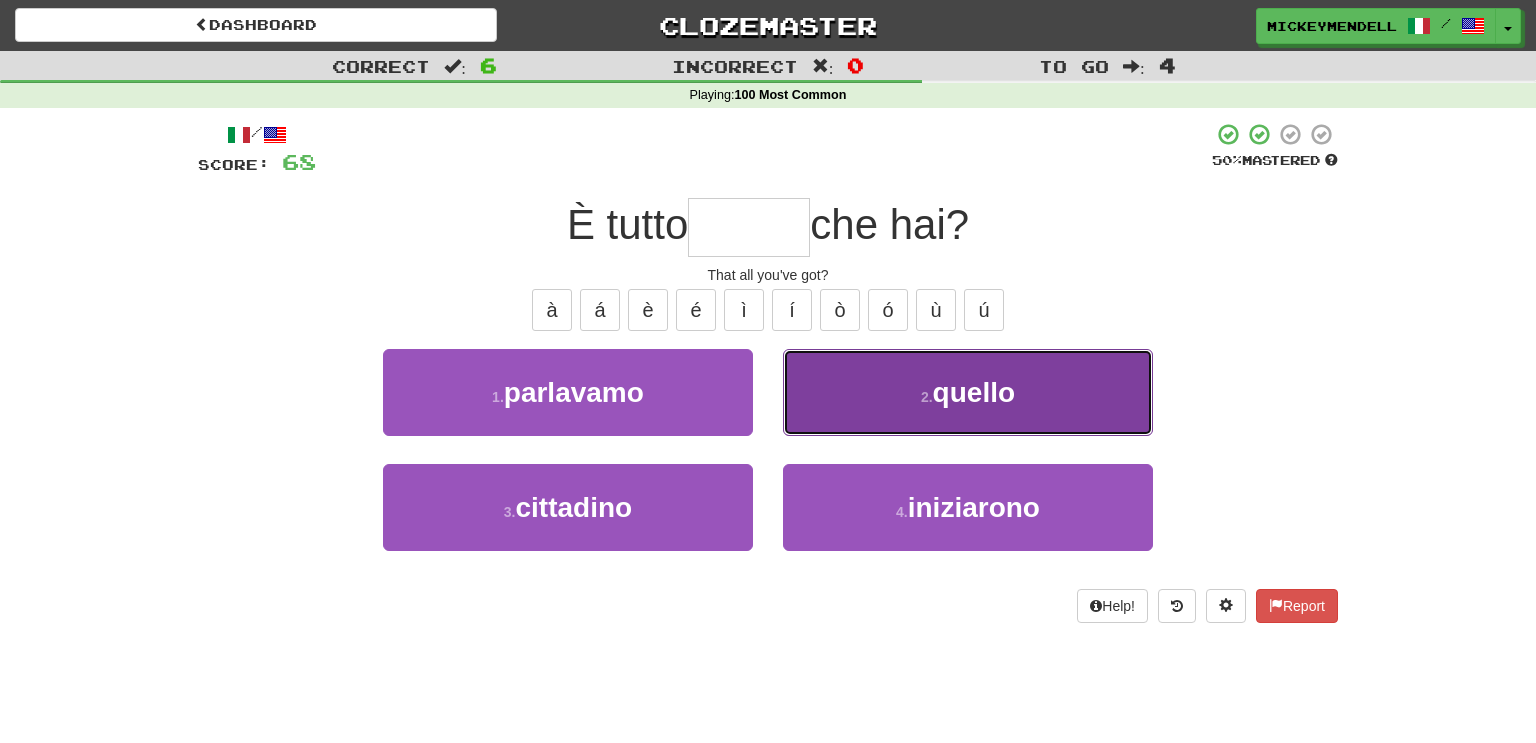 click on "2 .  quello" at bounding box center [968, 392] 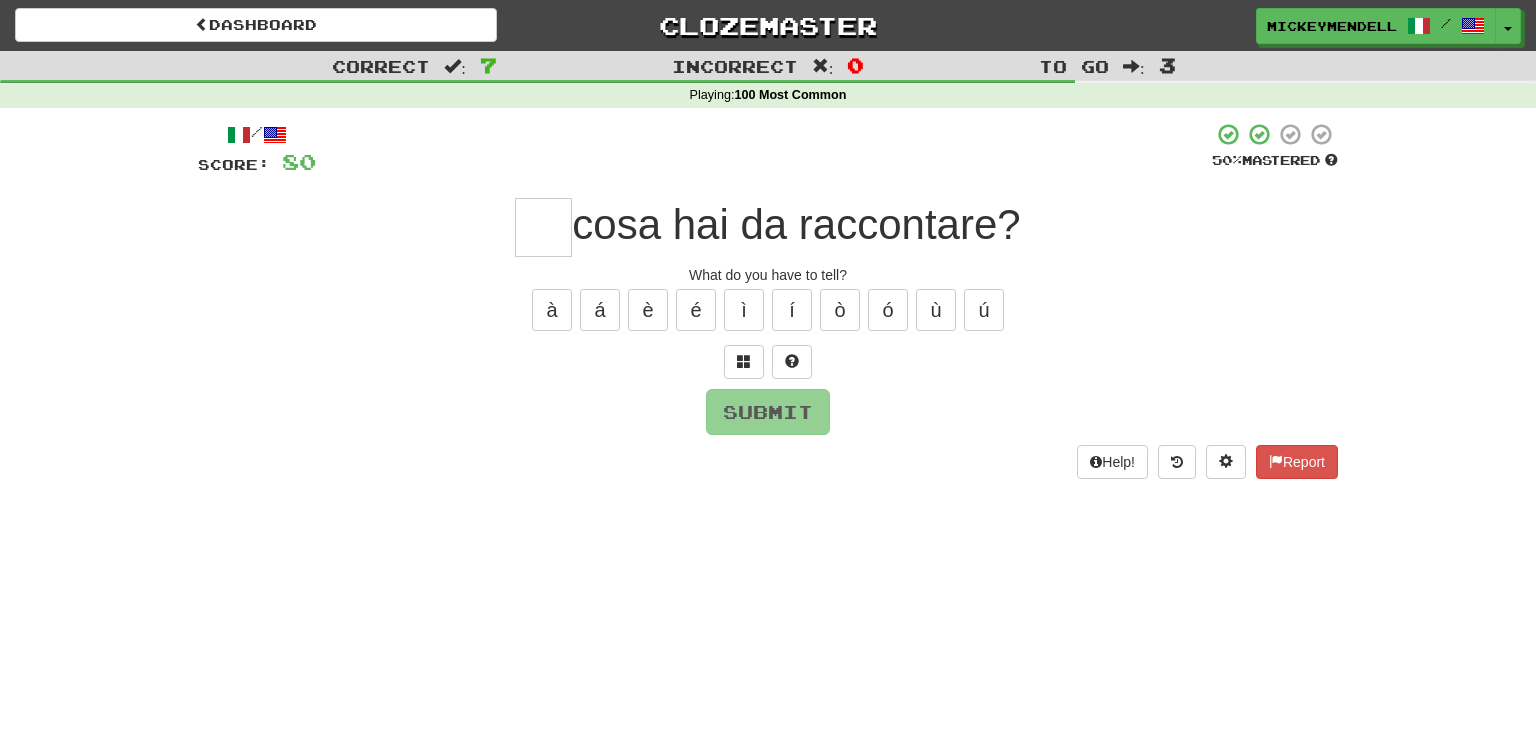 type on "*" 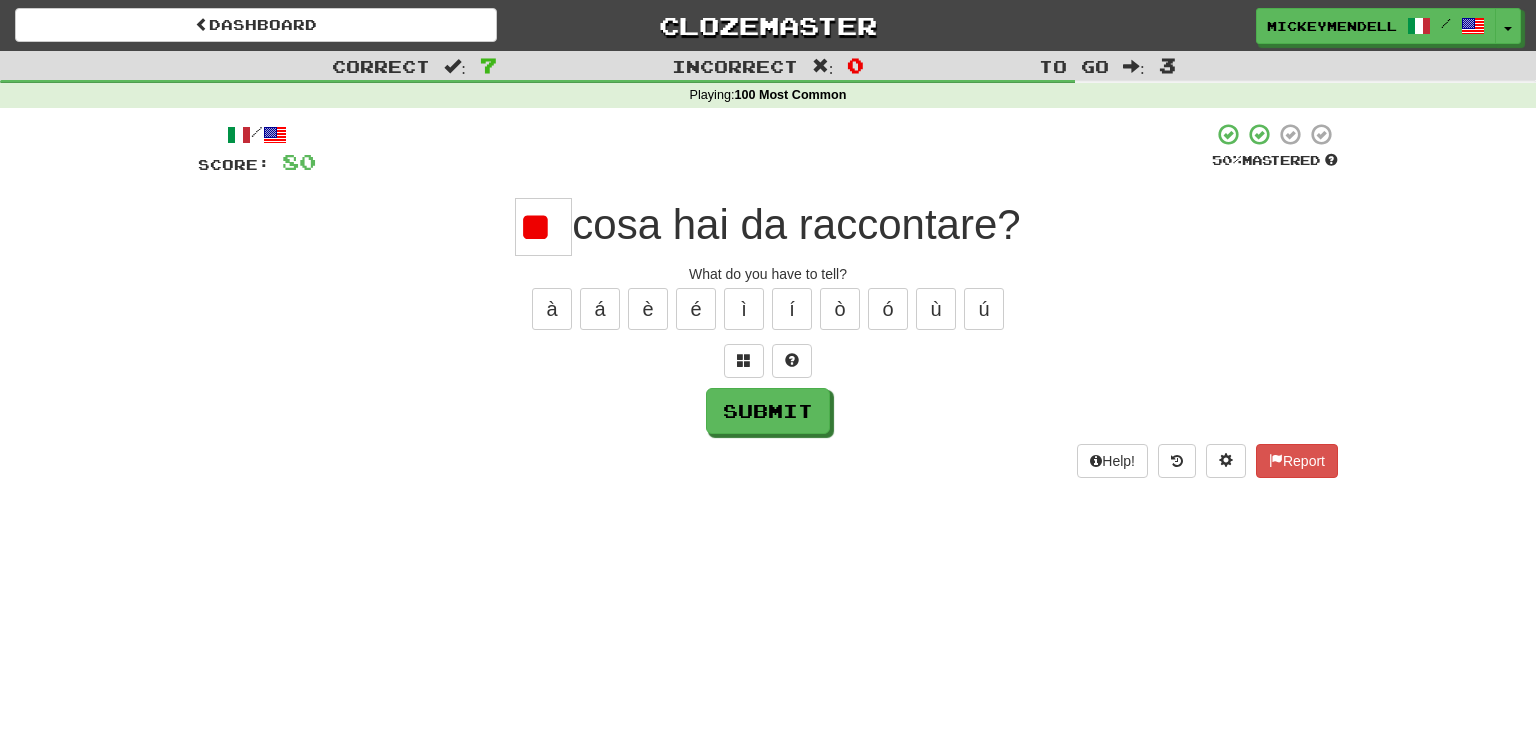 scroll, scrollTop: 0, scrollLeft: 0, axis: both 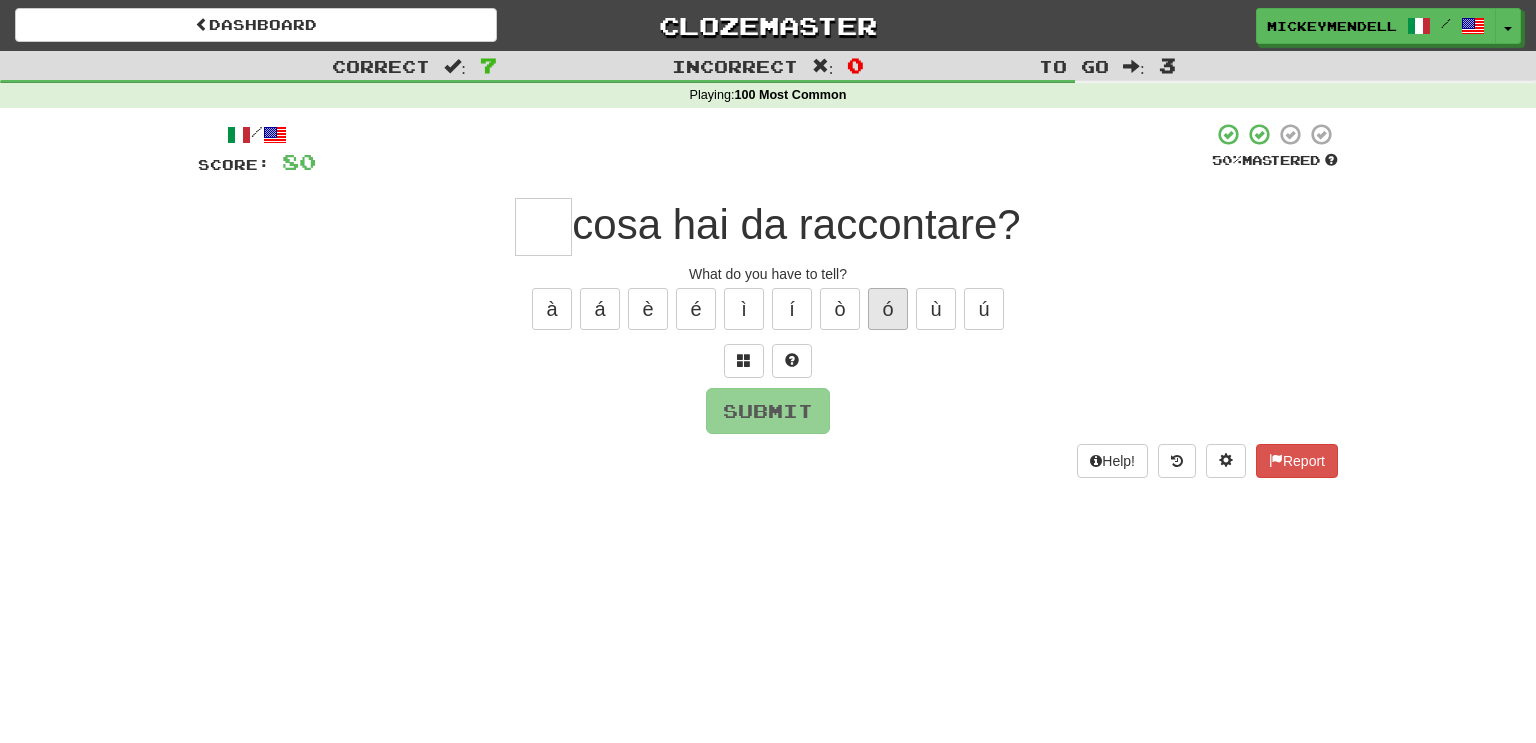 type on "*" 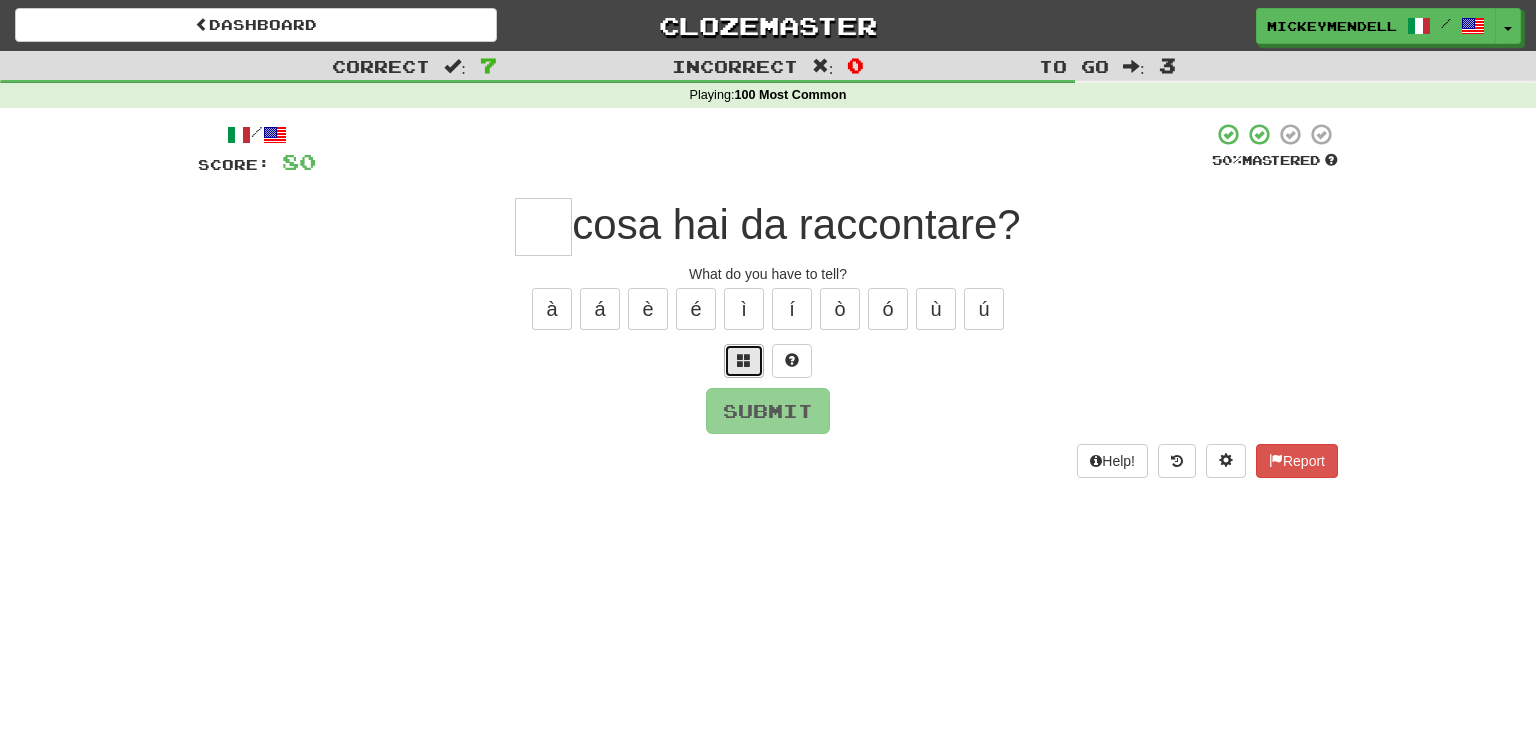 click at bounding box center (744, 361) 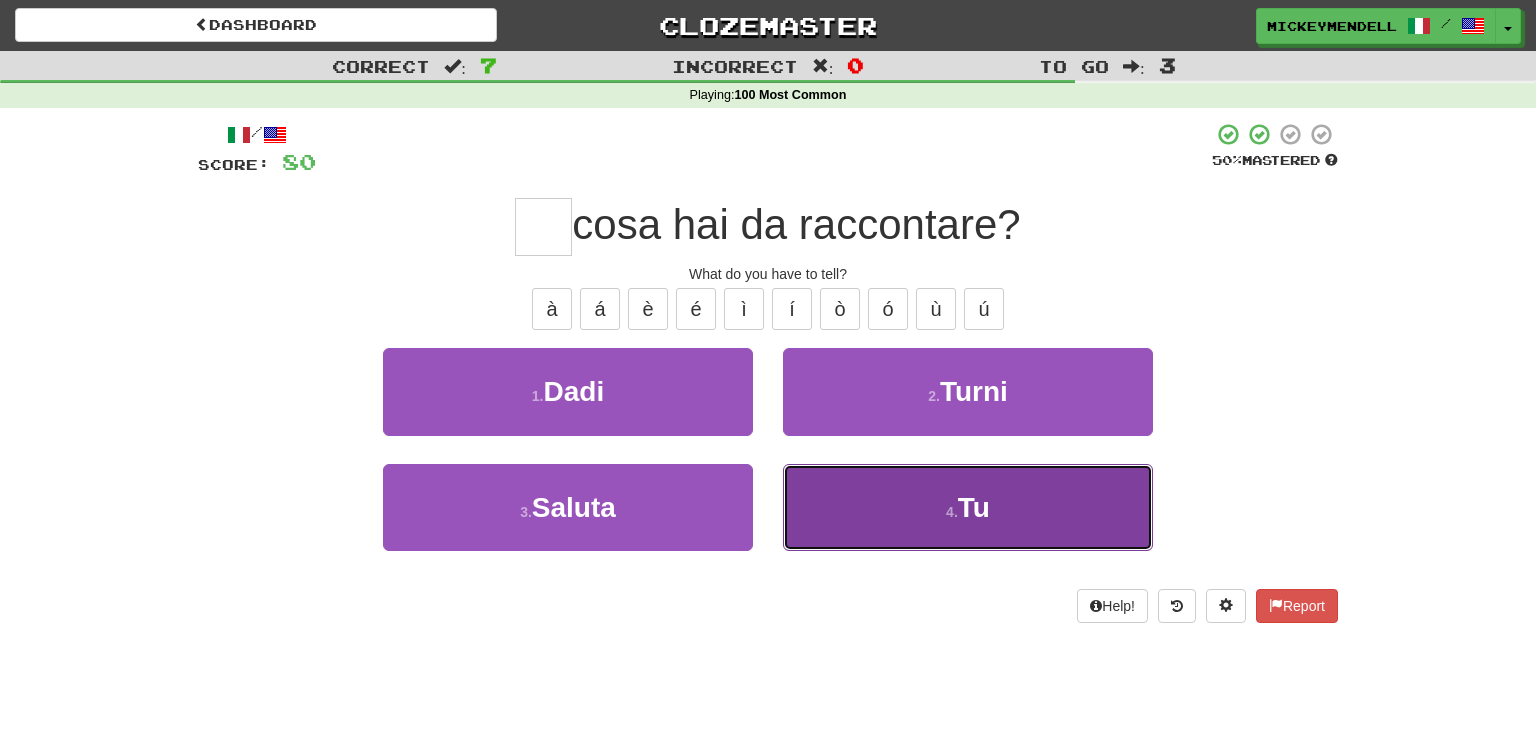 click on "4 ." at bounding box center [952, 512] 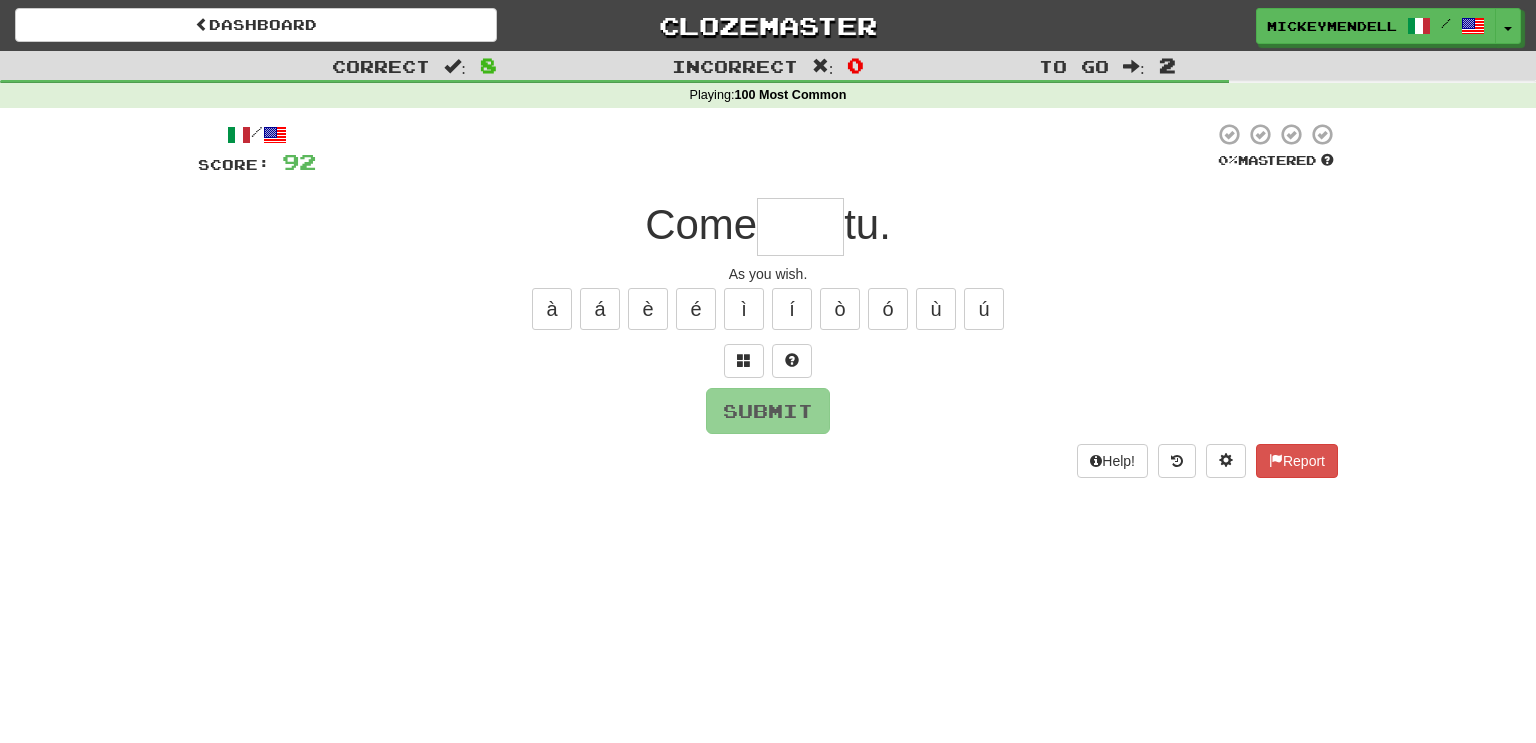 type on "*" 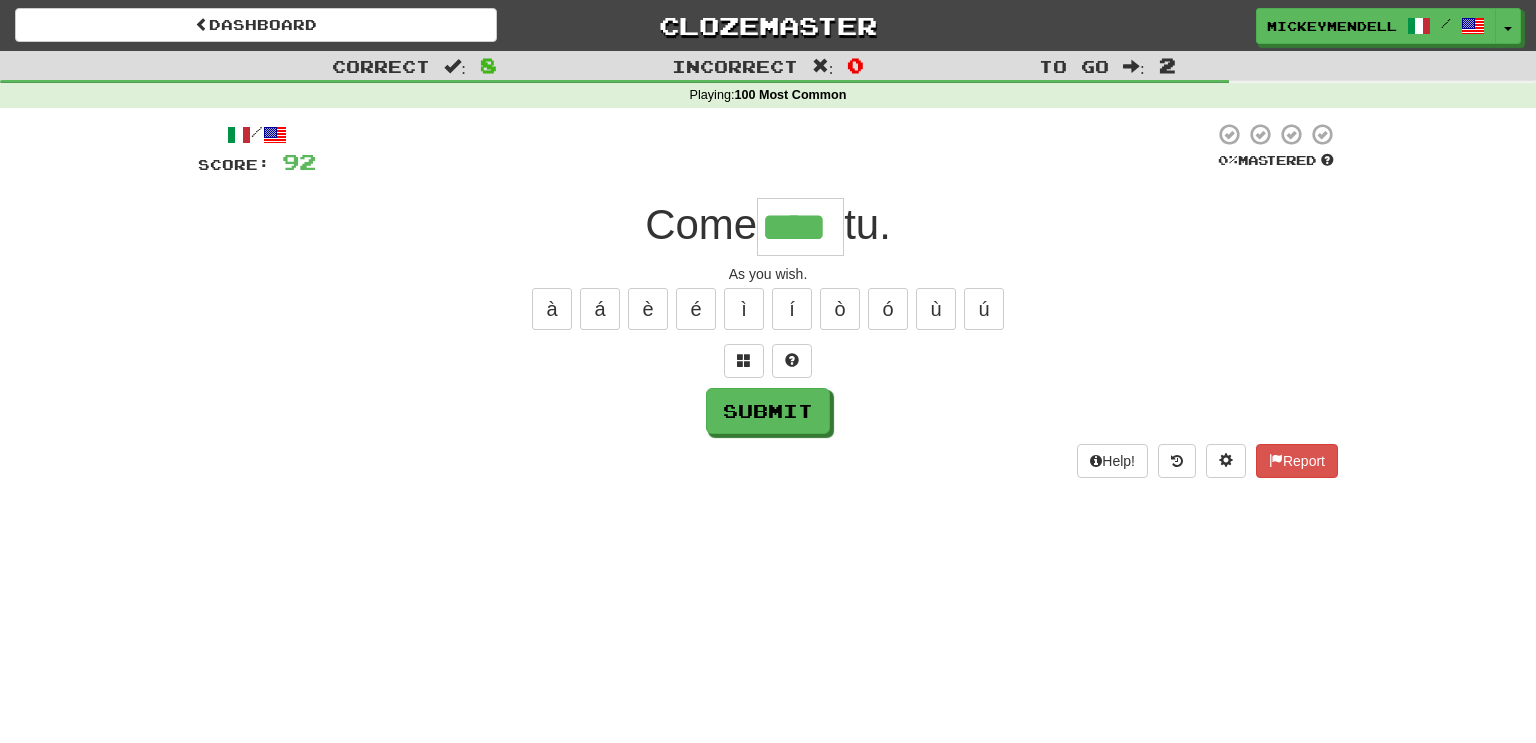 type on "****" 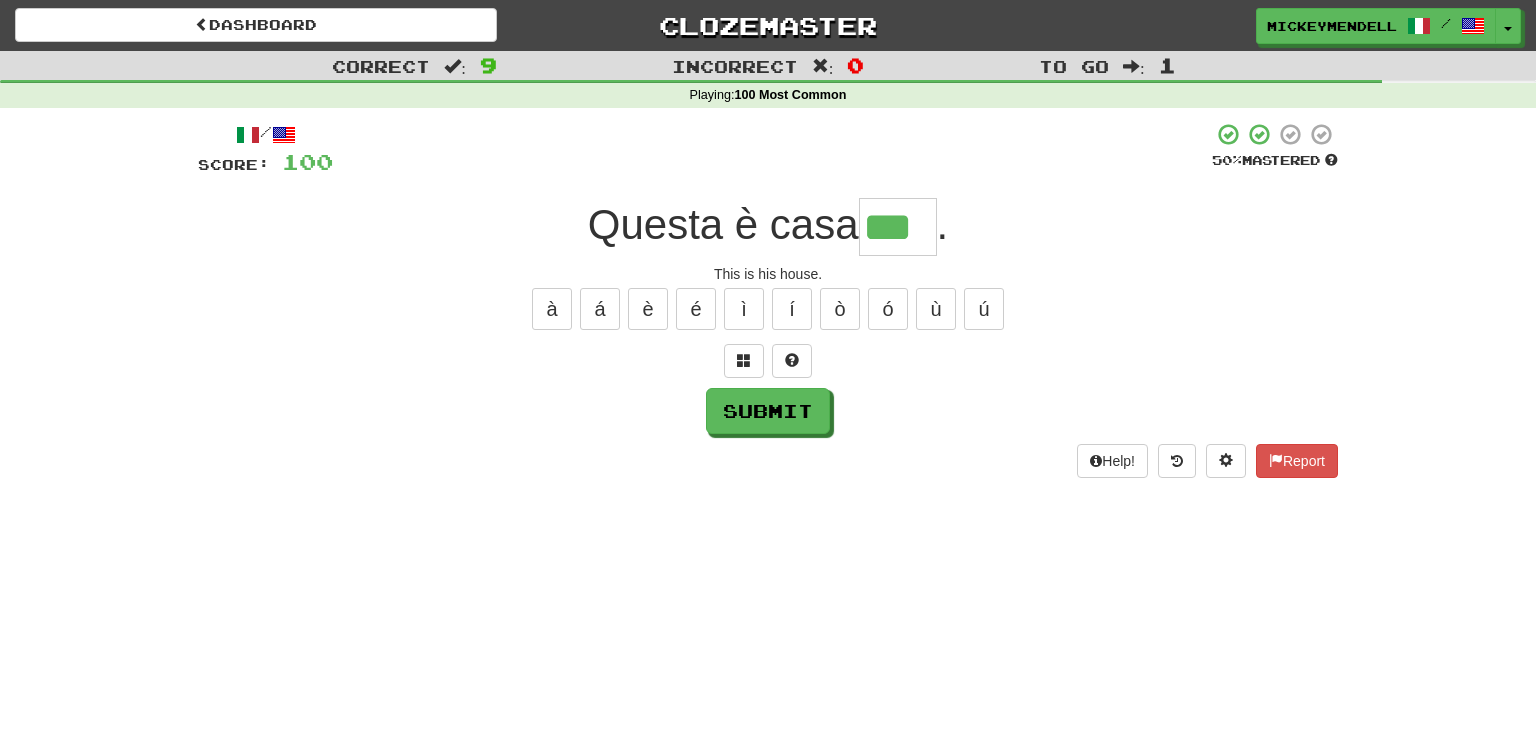 type on "***" 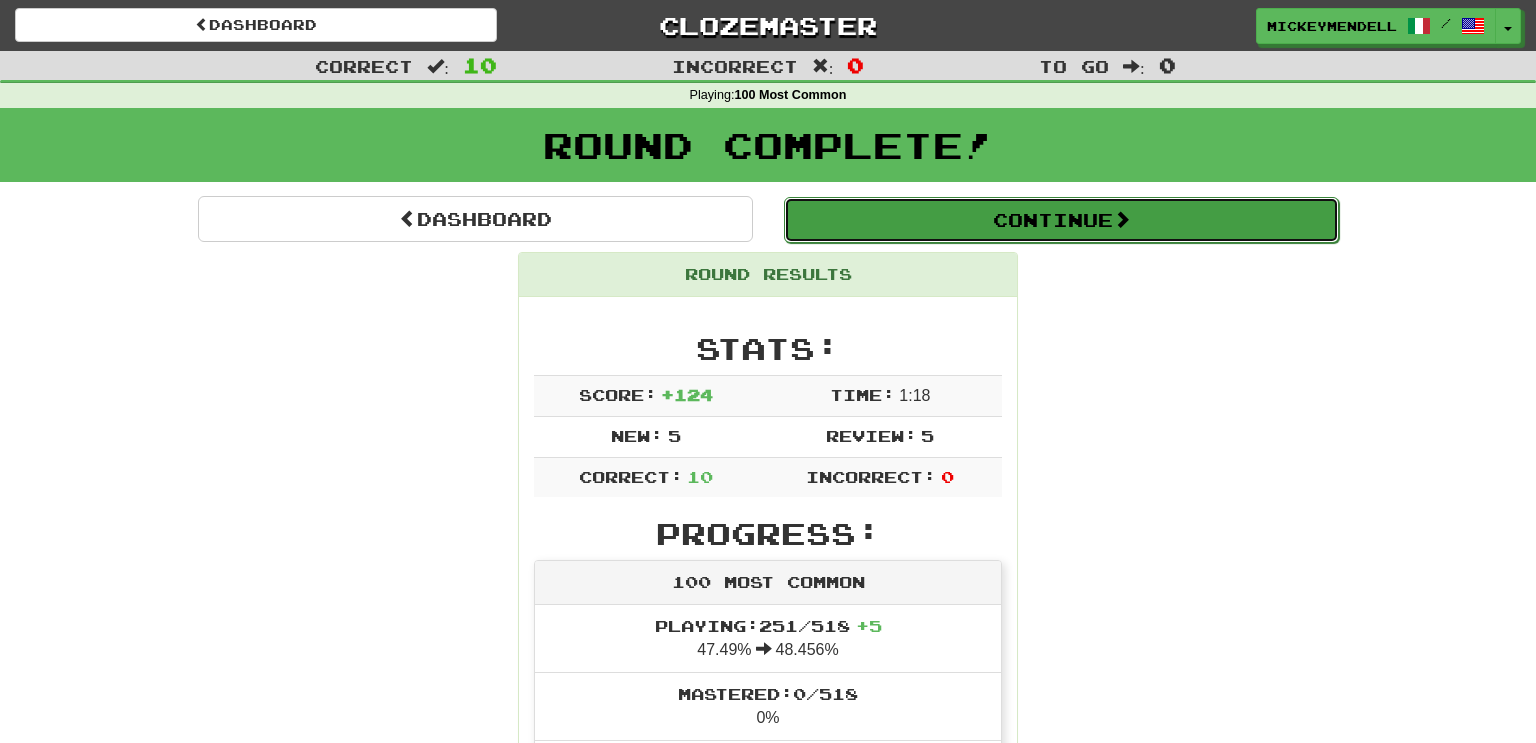 click on "Continue" at bounding box center [1061, 220] 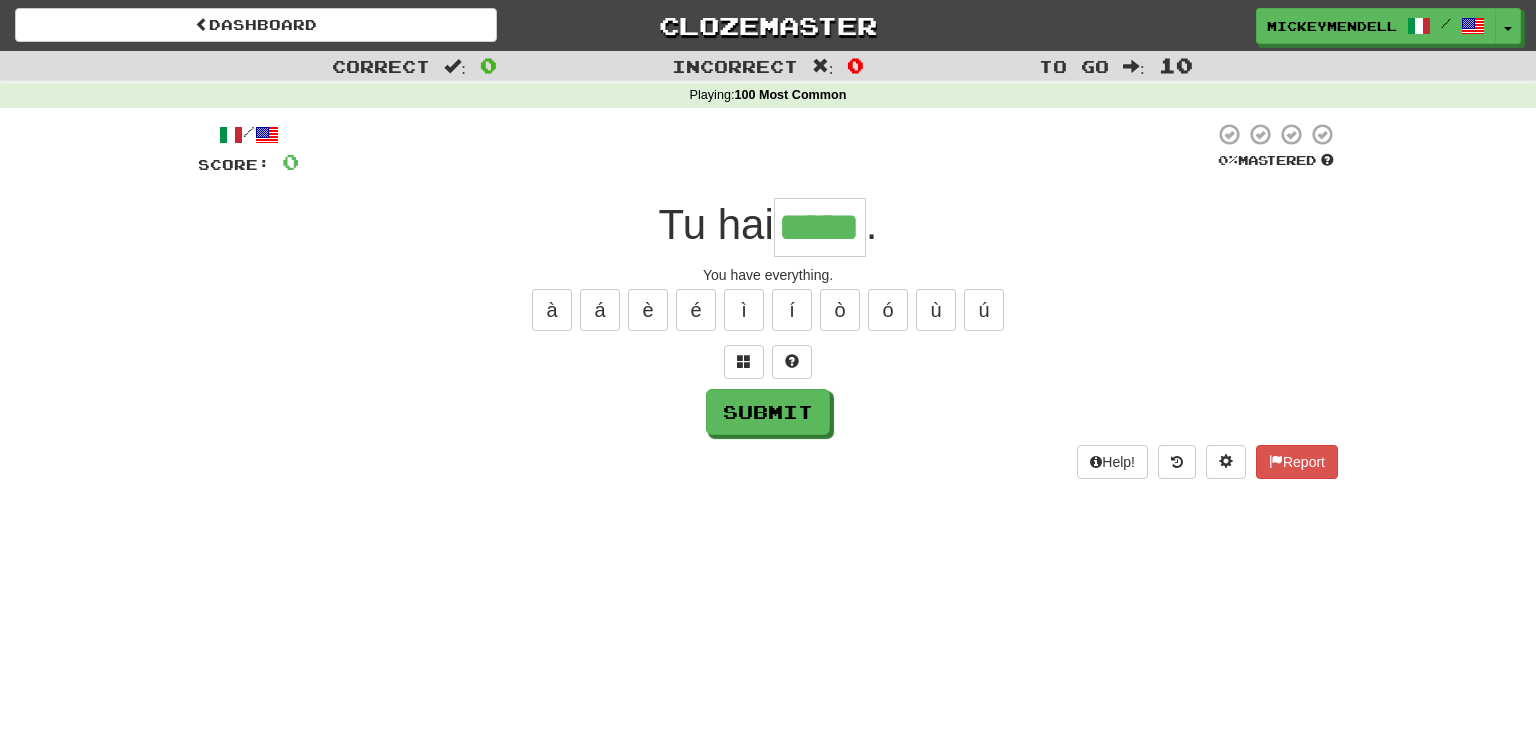 type on "*****" 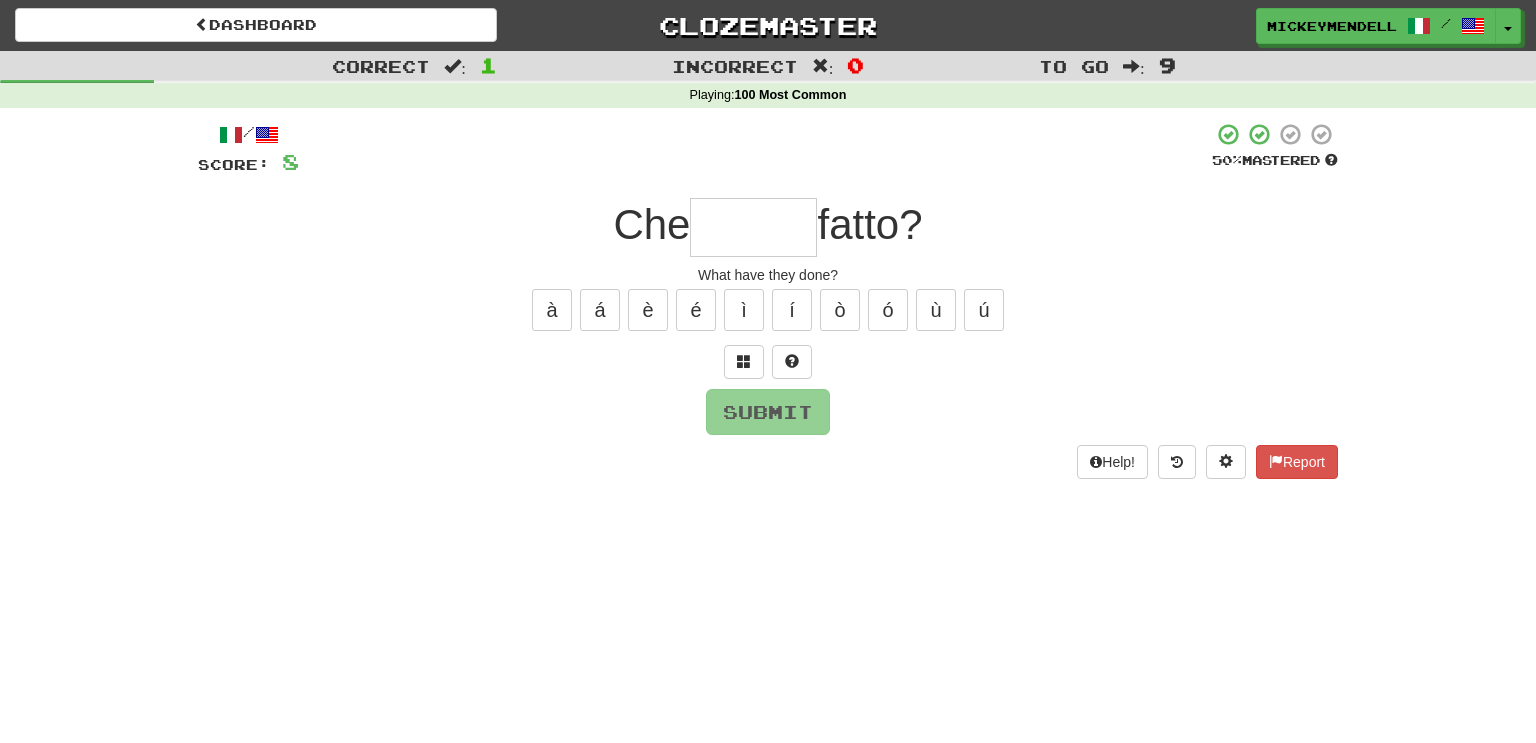 type on "*" 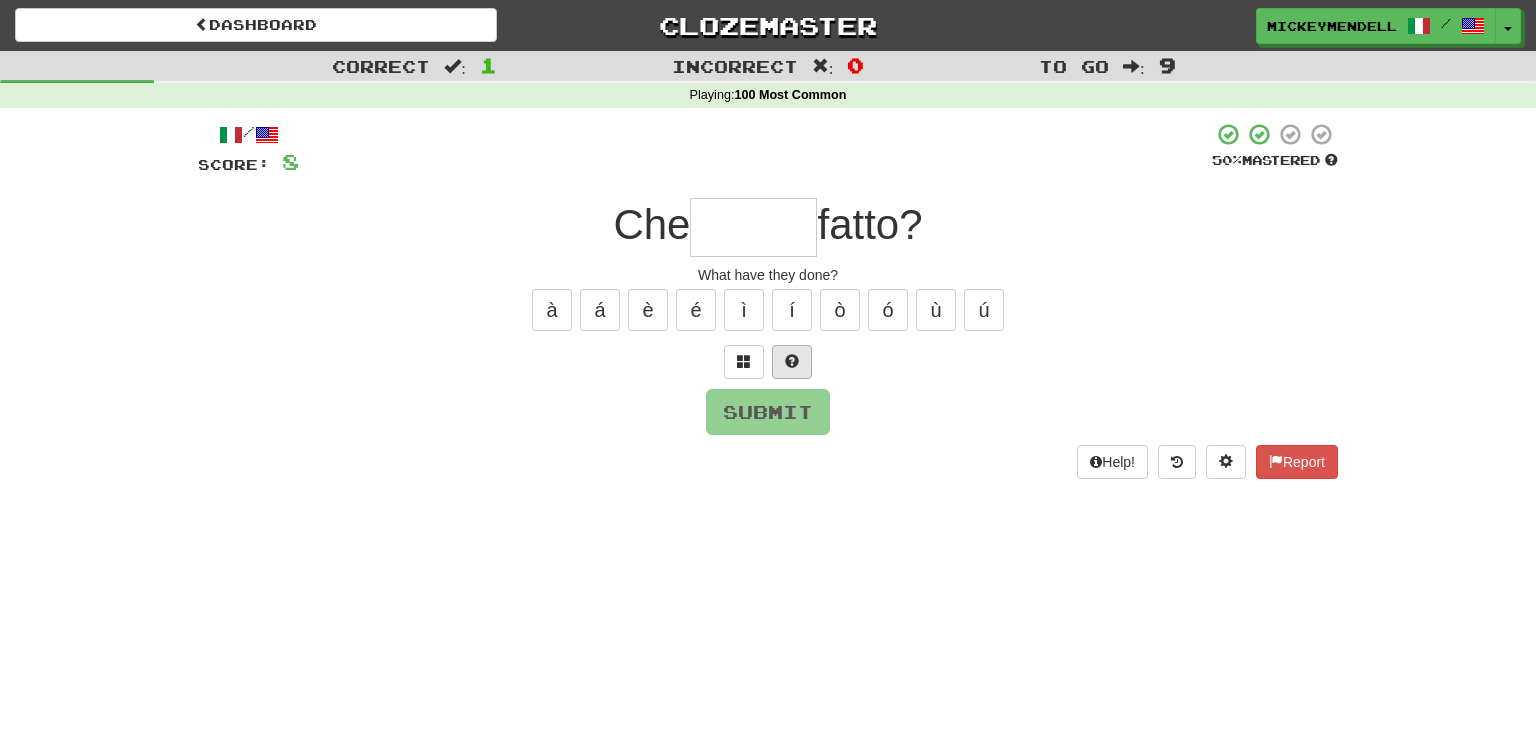 type on "*" 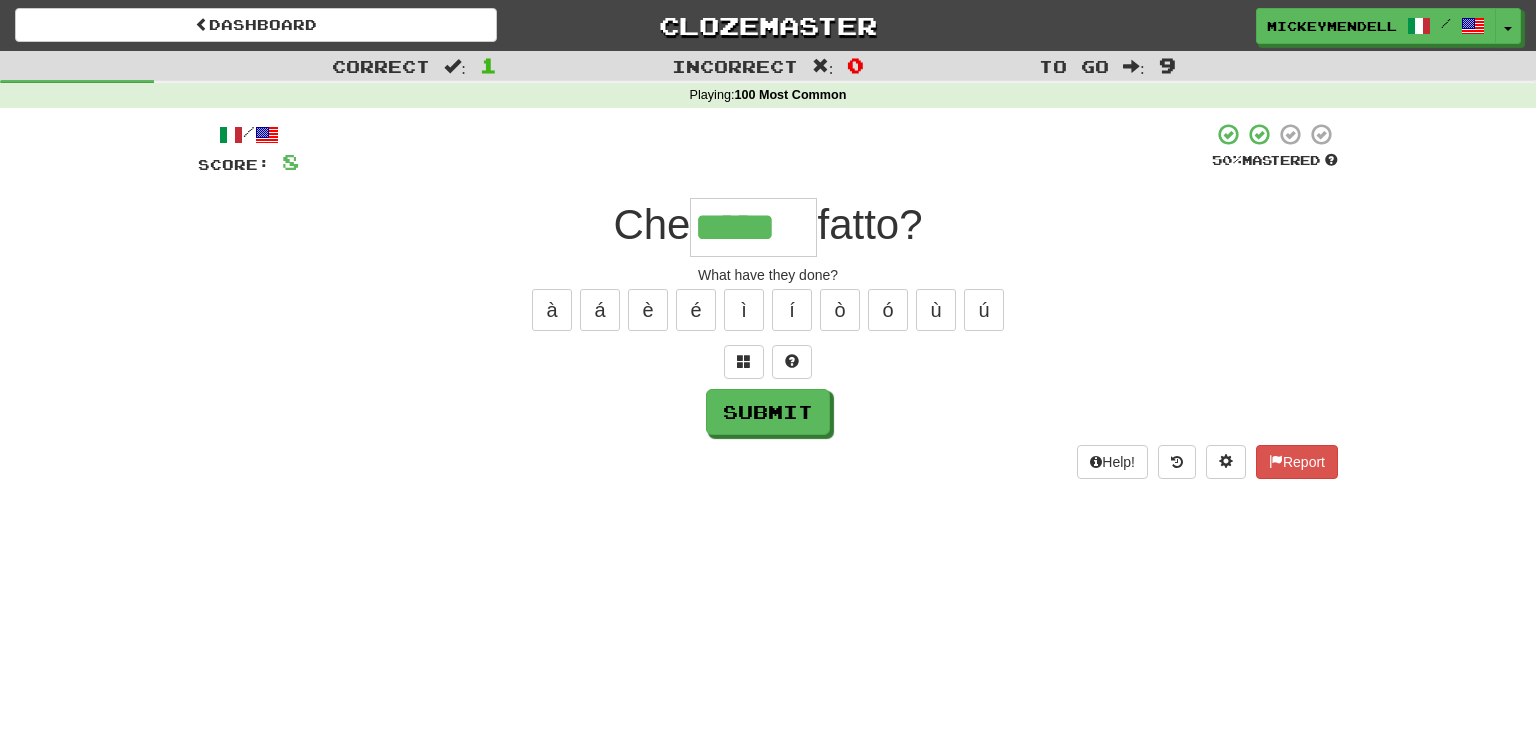 type on "*****" 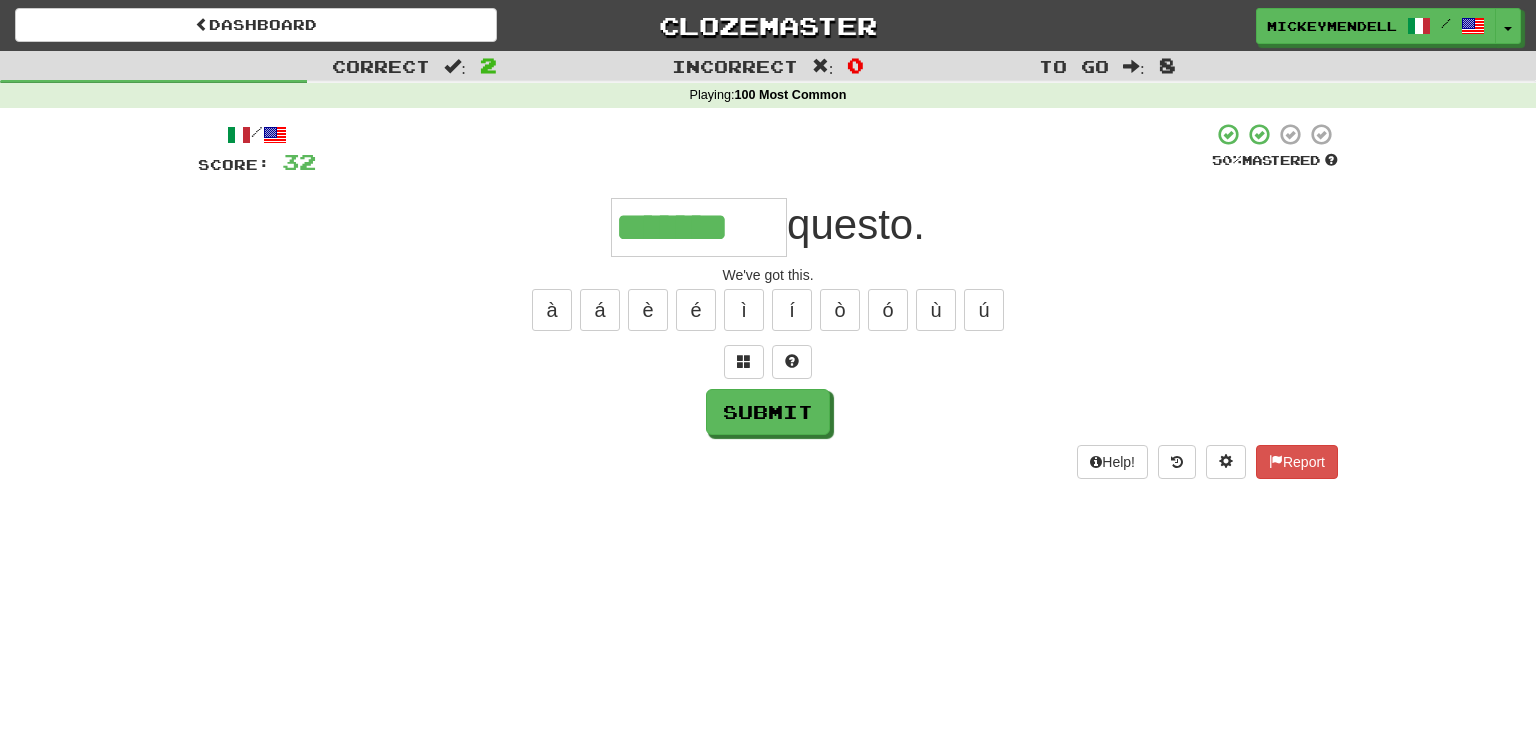 type on "*******" 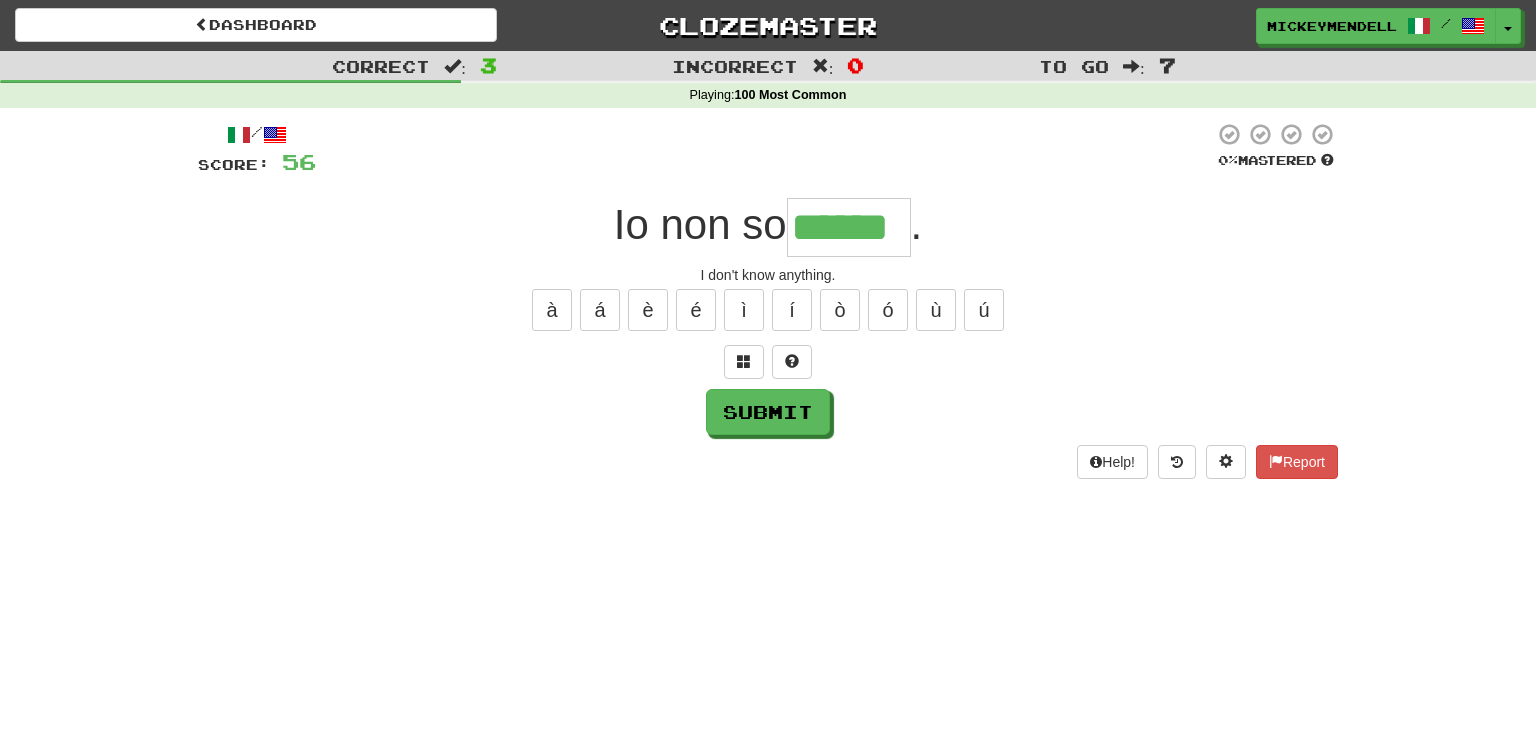 type on "******" 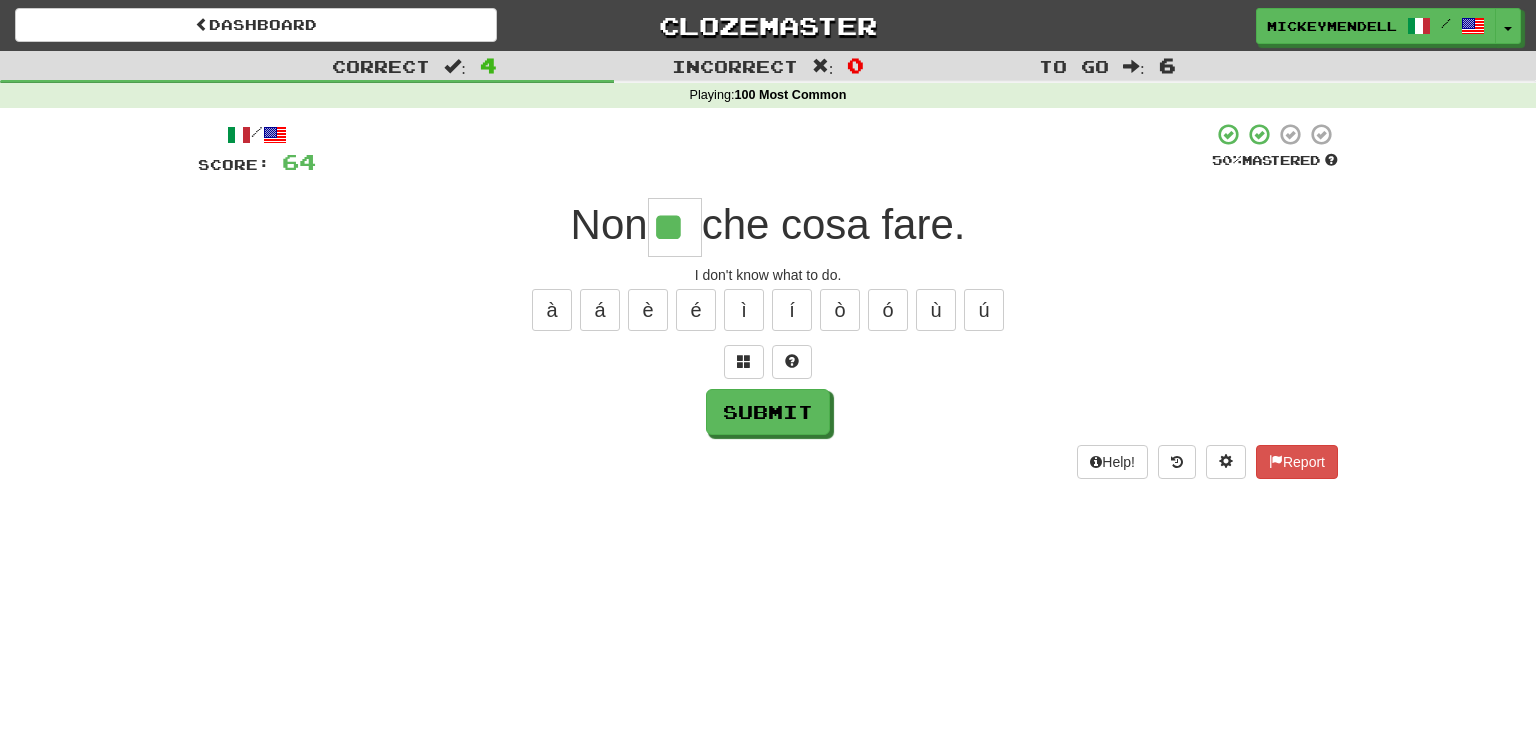 type on "**" 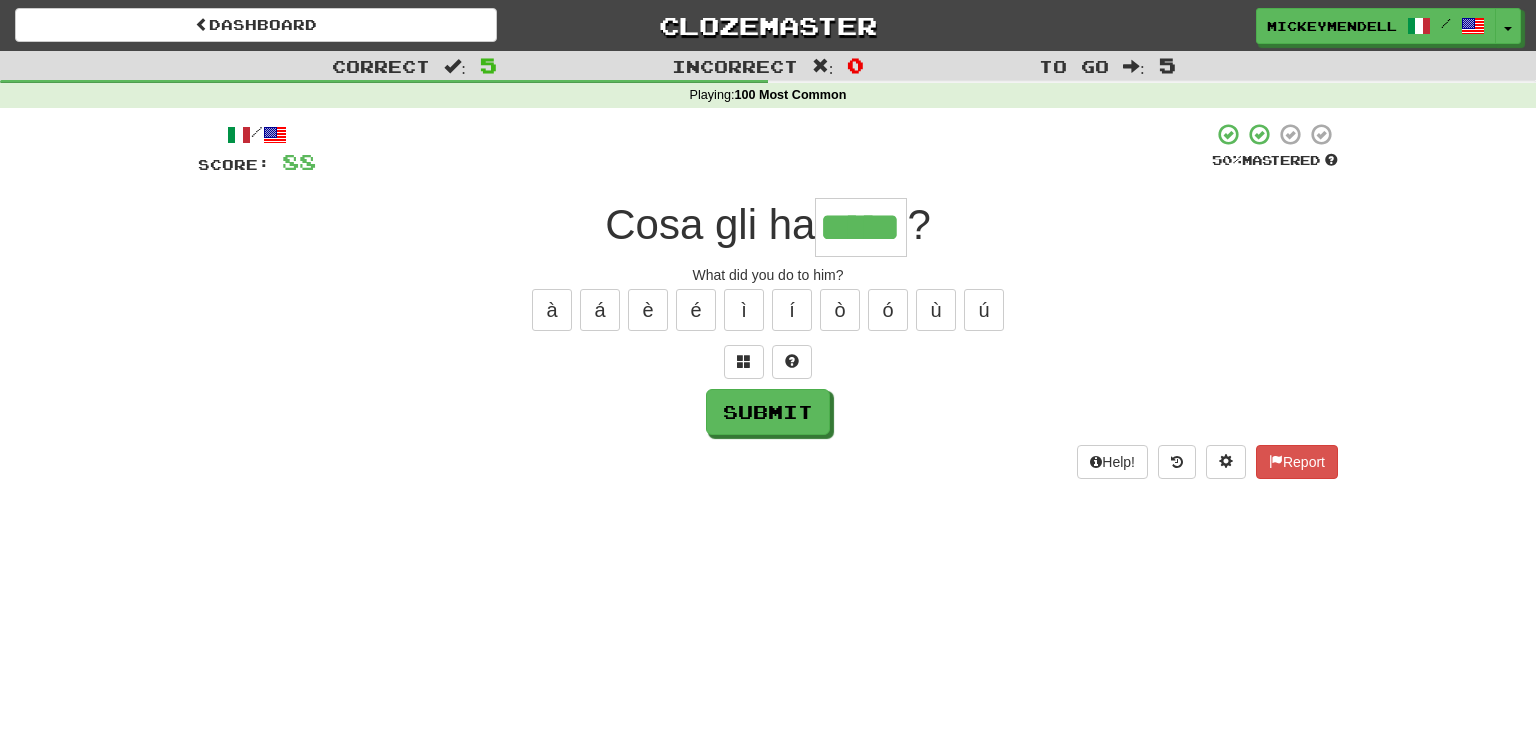 type on "*****" 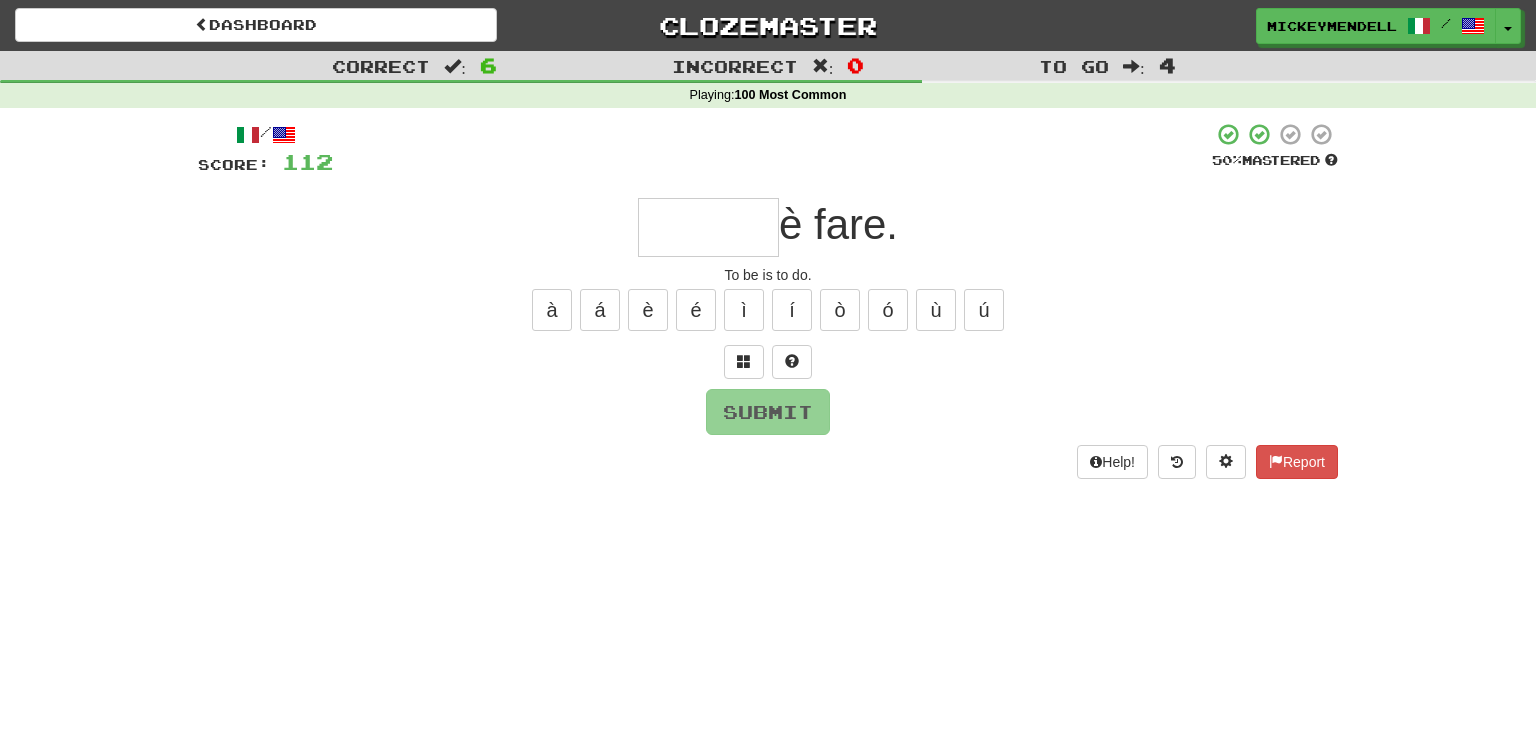 type on "*" 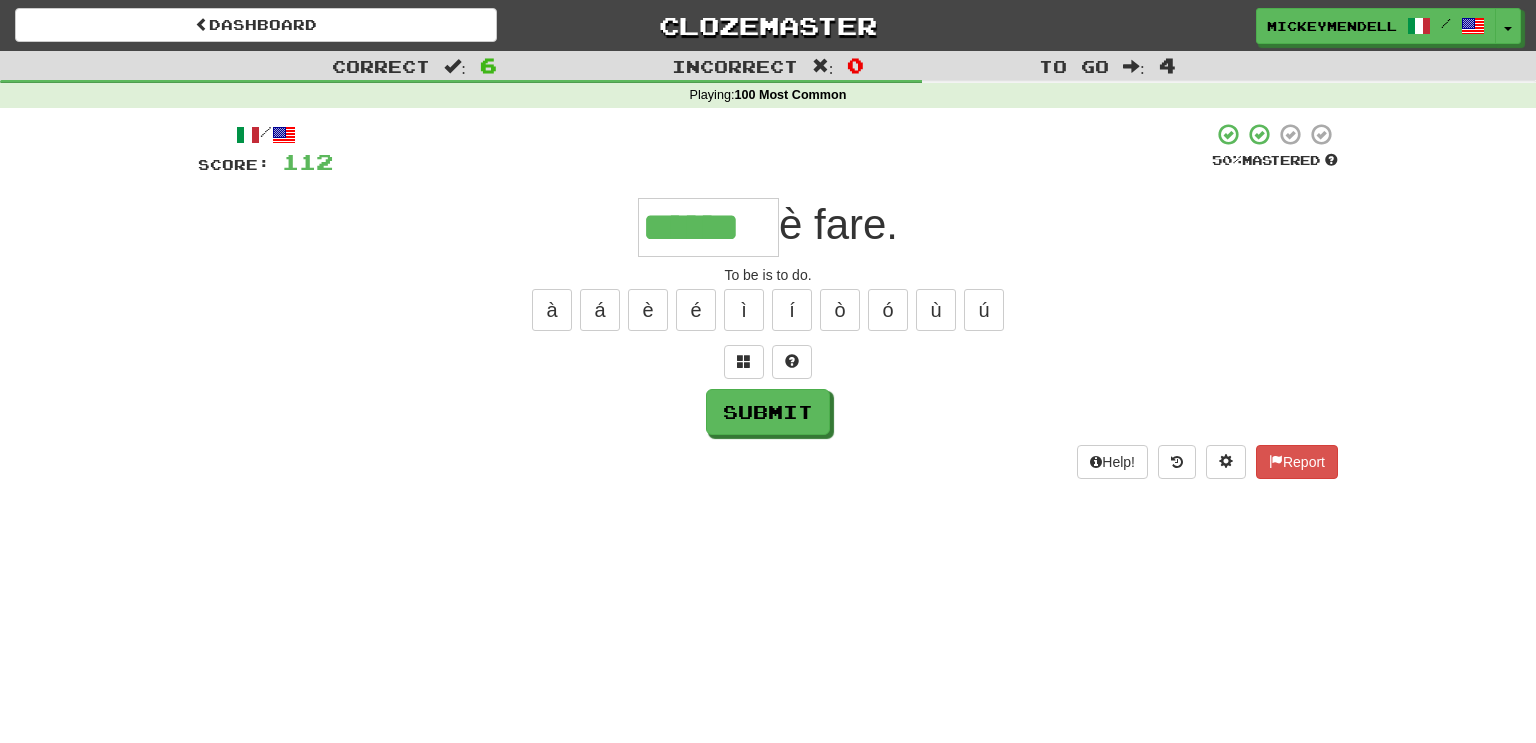 type on "******" 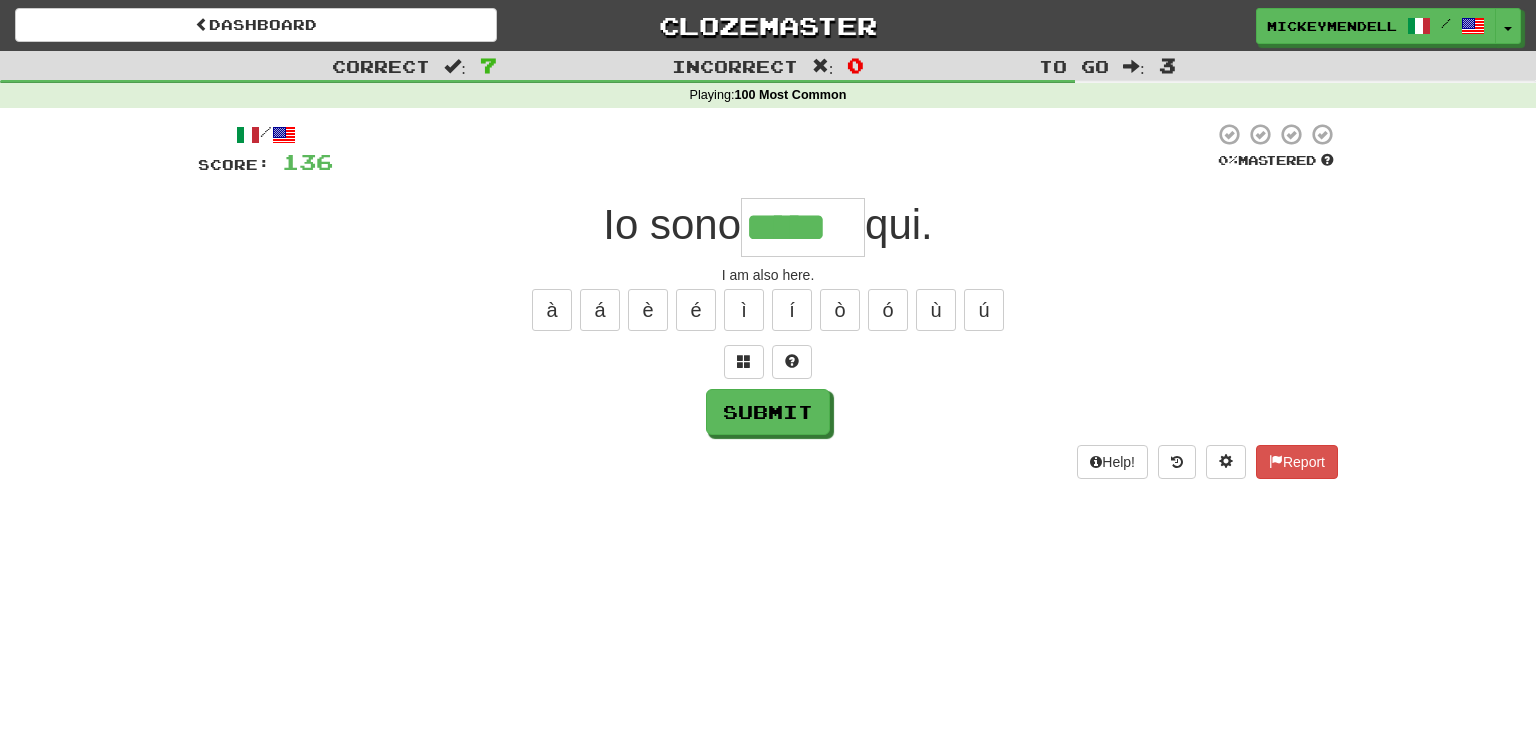 type on "*****" 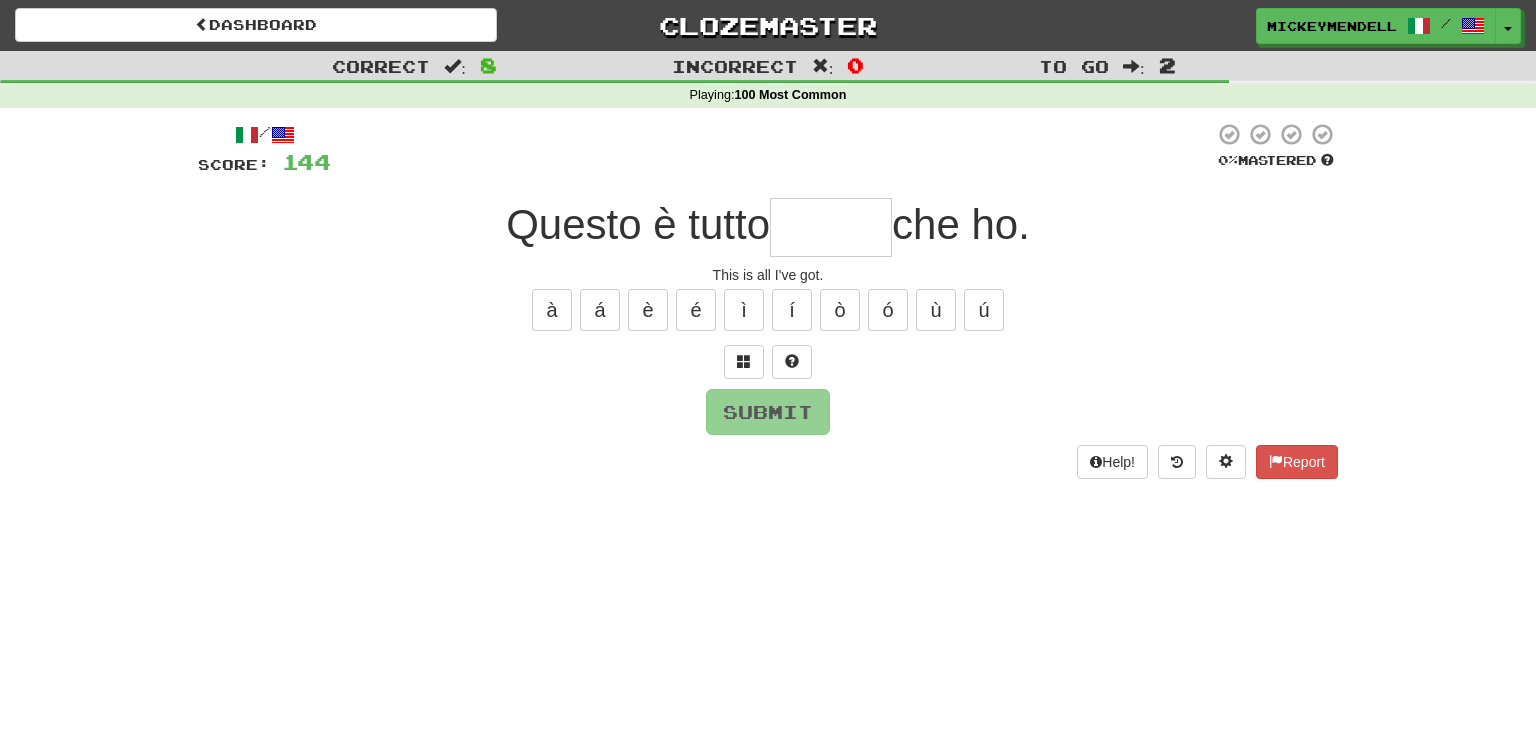 type on "*" 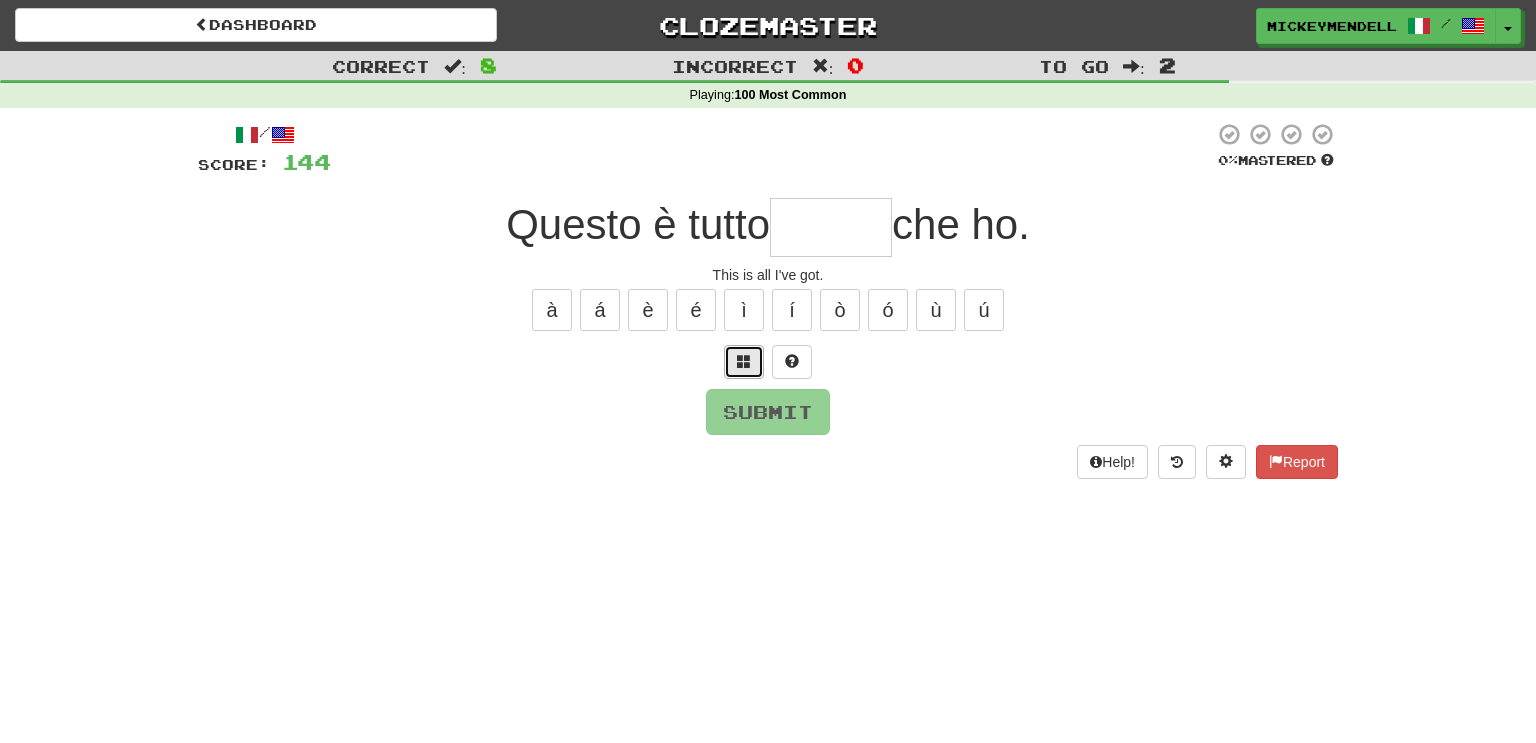 click at bounding box center [744, 361] 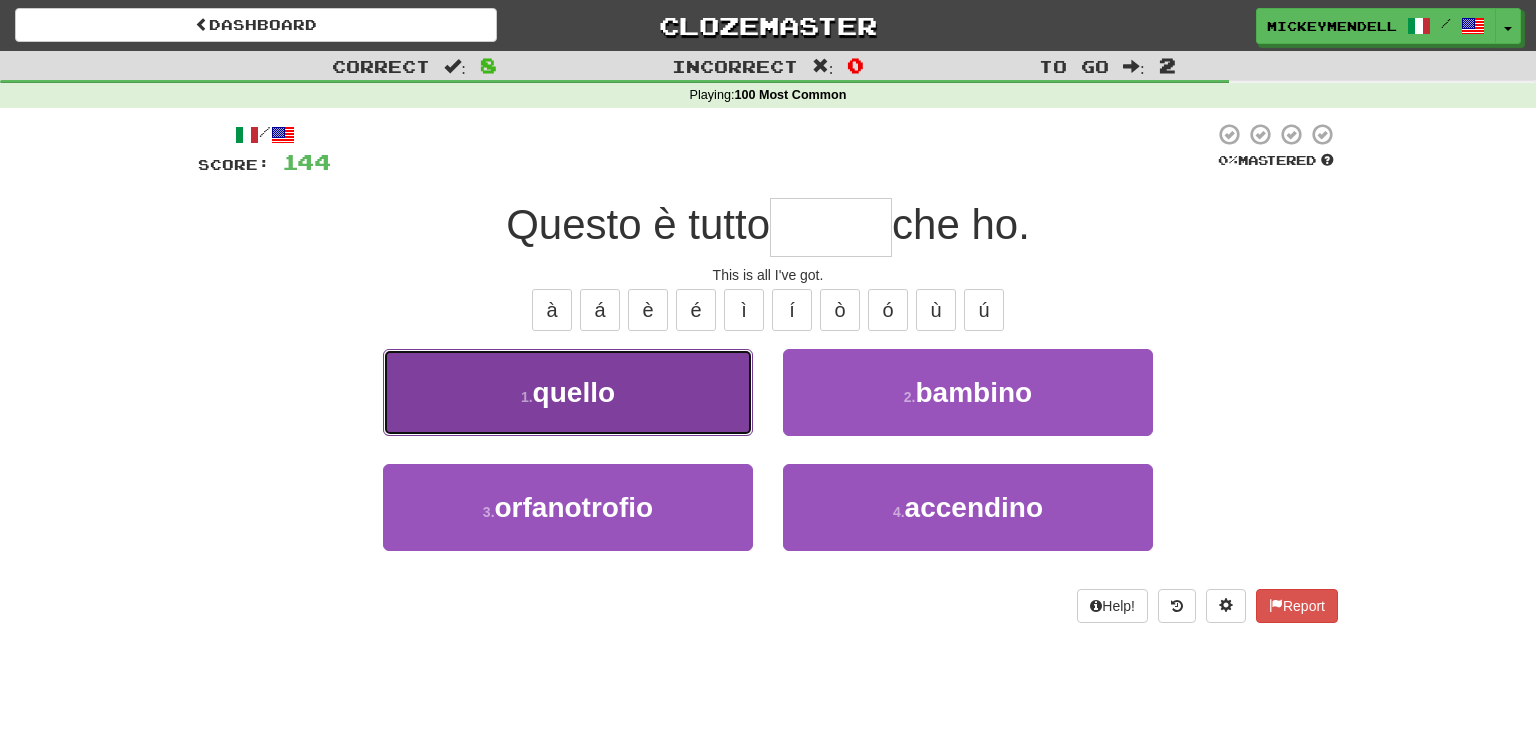 click on "1 .  quello" at bounding box center [568, 392] 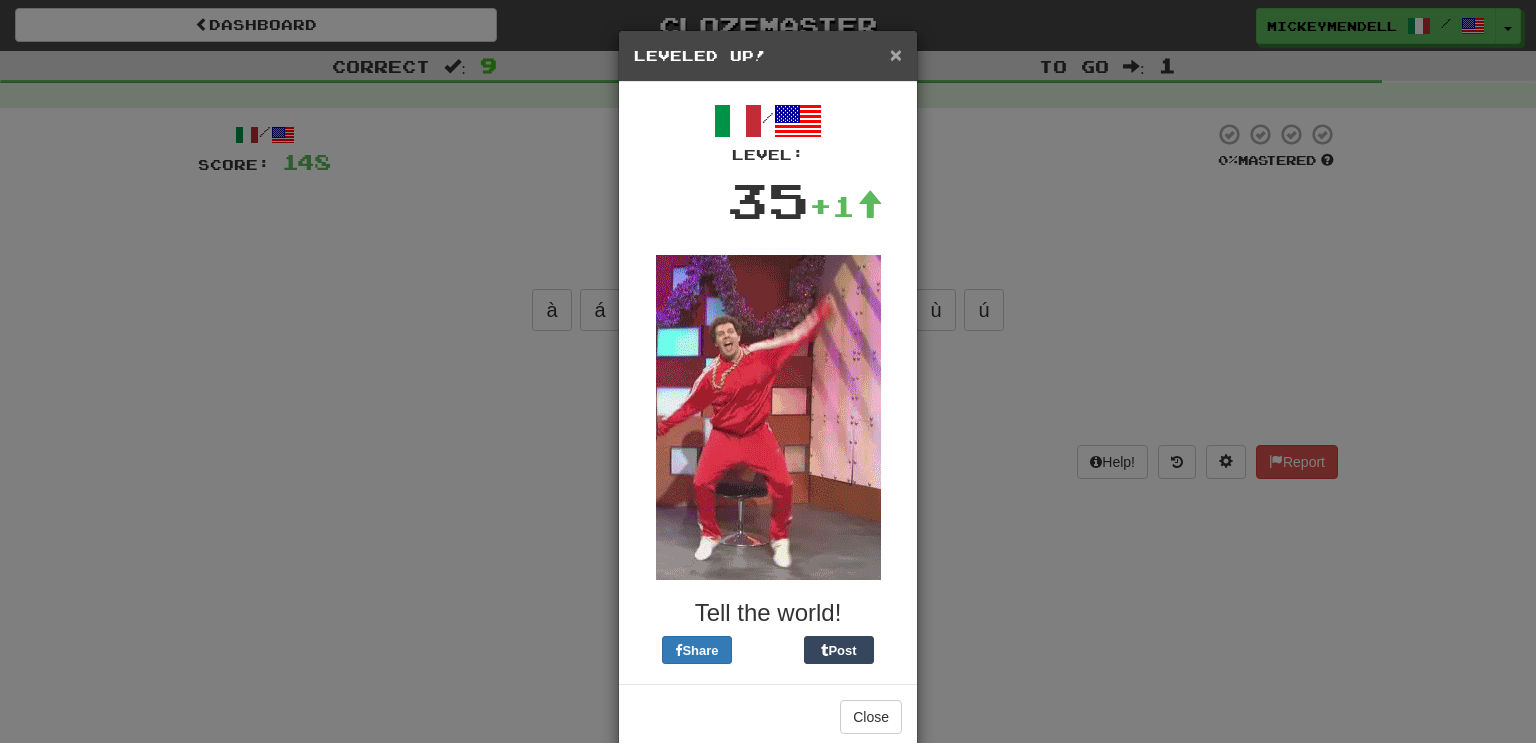 click on "×" at bounding box center [896, 54] 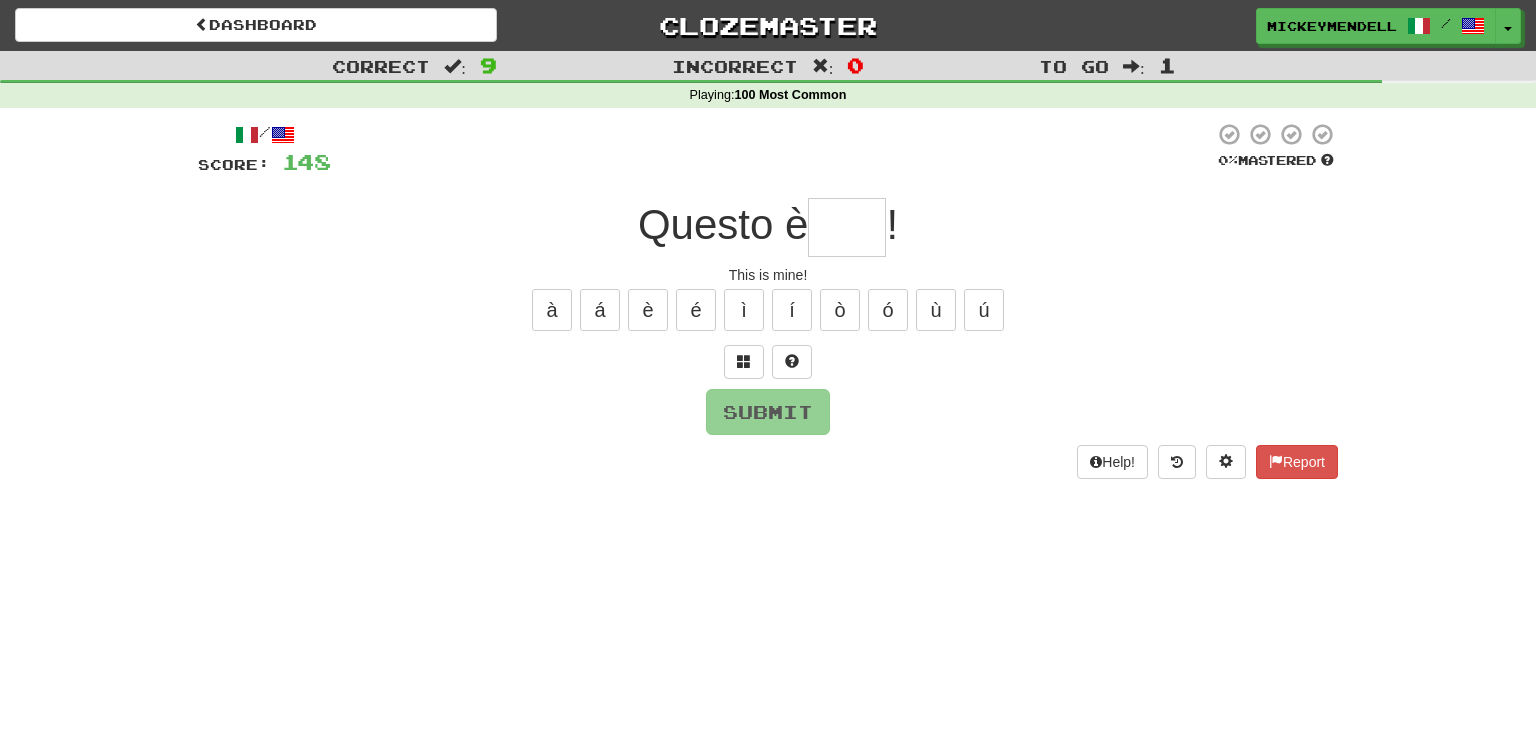 click at bounding box center [847, 227] 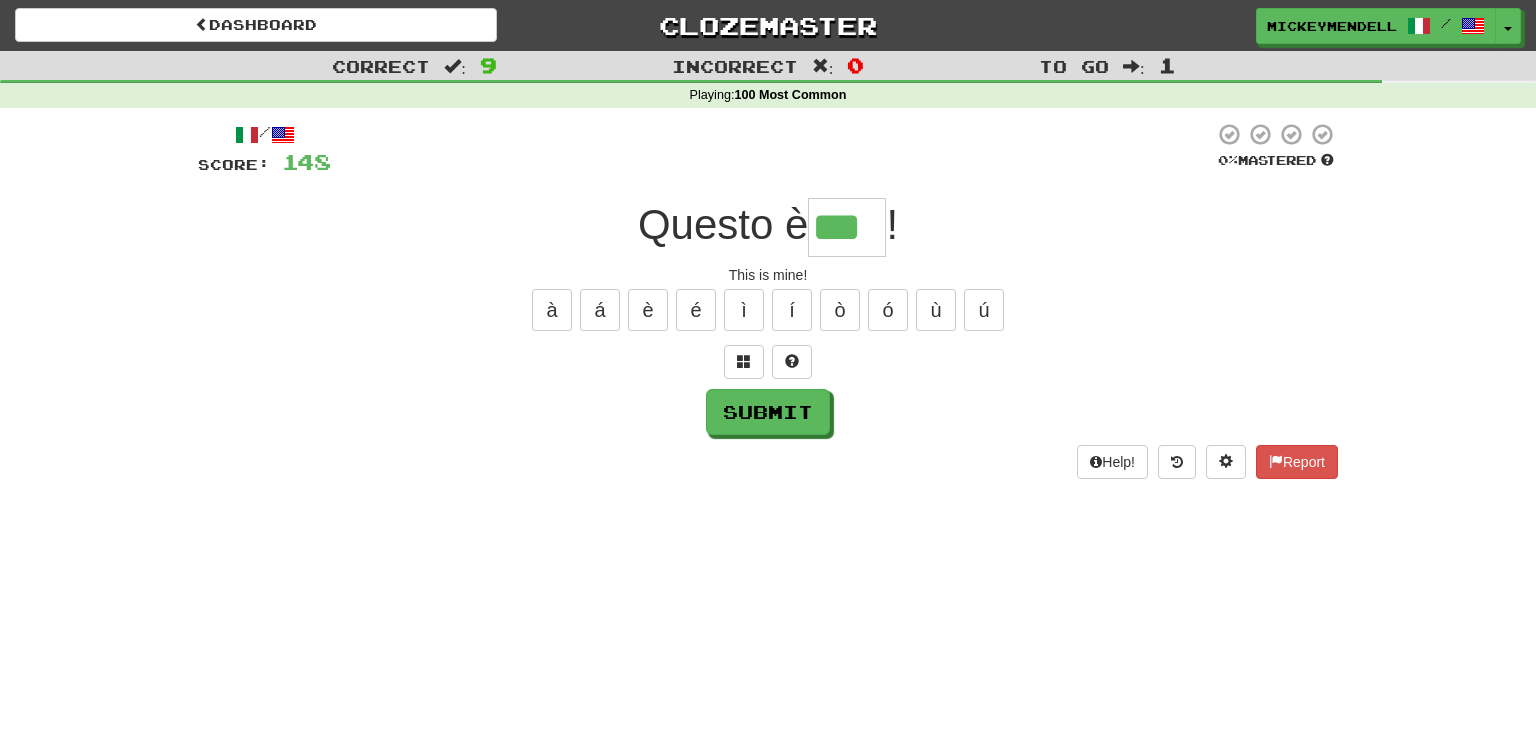 type on "***" 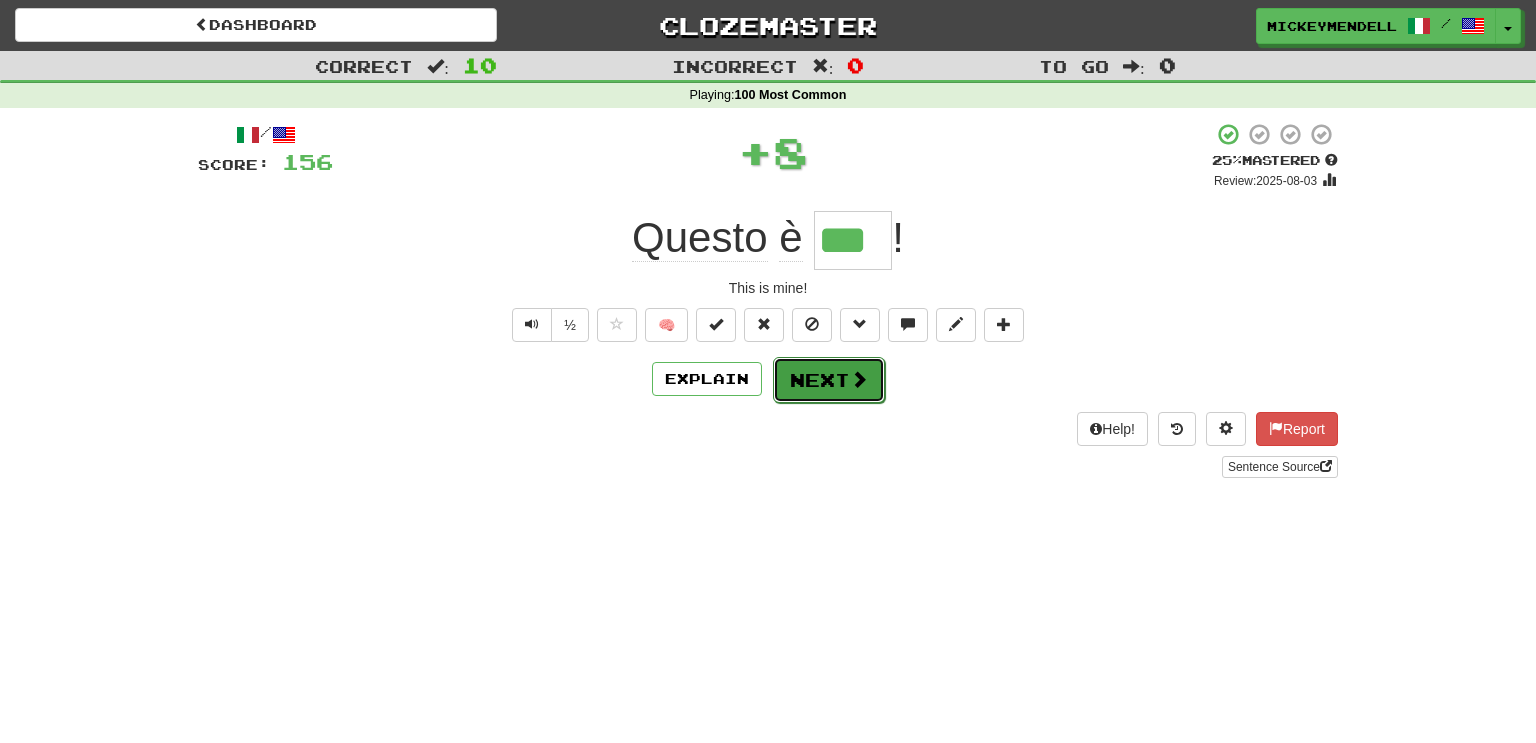 click on "Next" at bounding box center [829, 380] 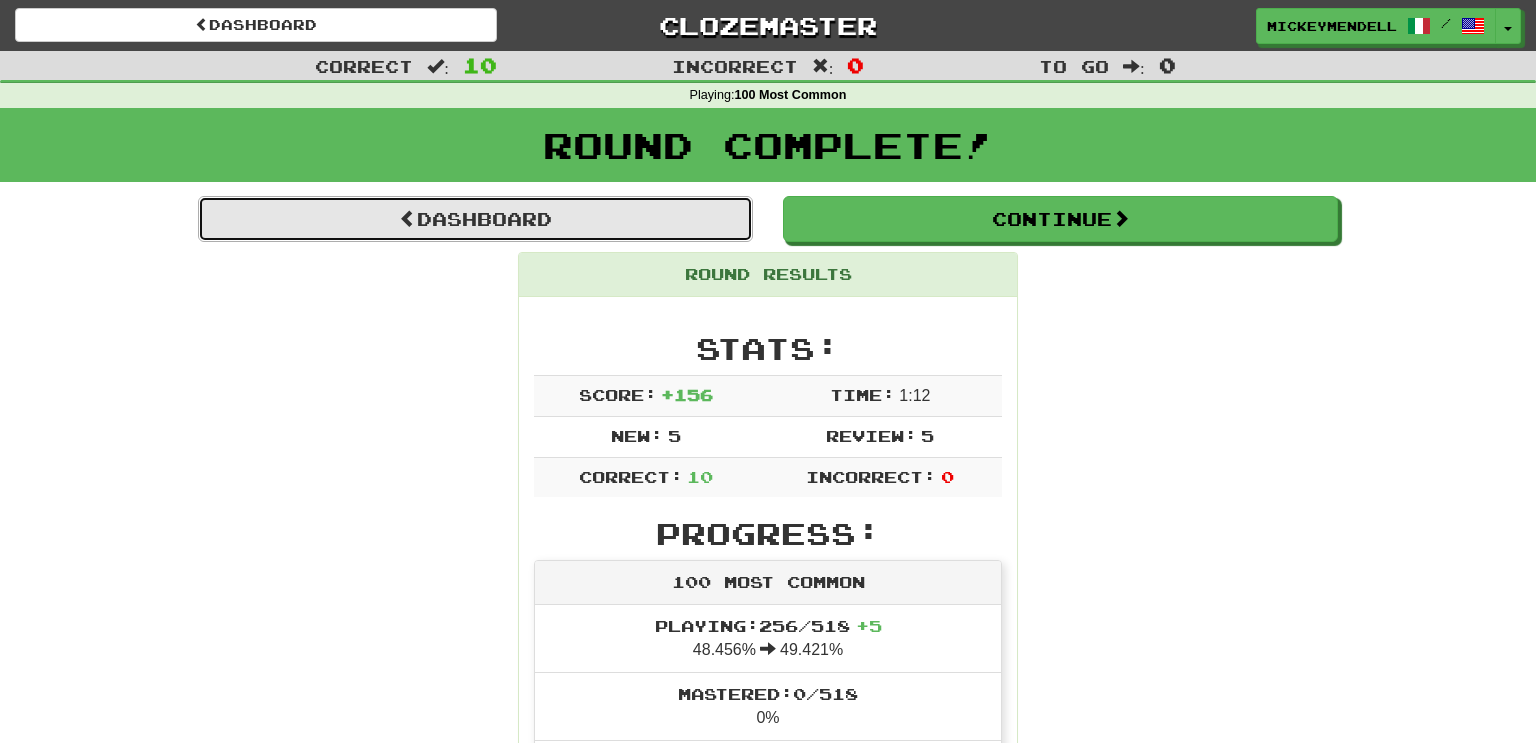click on "Dashboard" at bounding box center (475, 219) 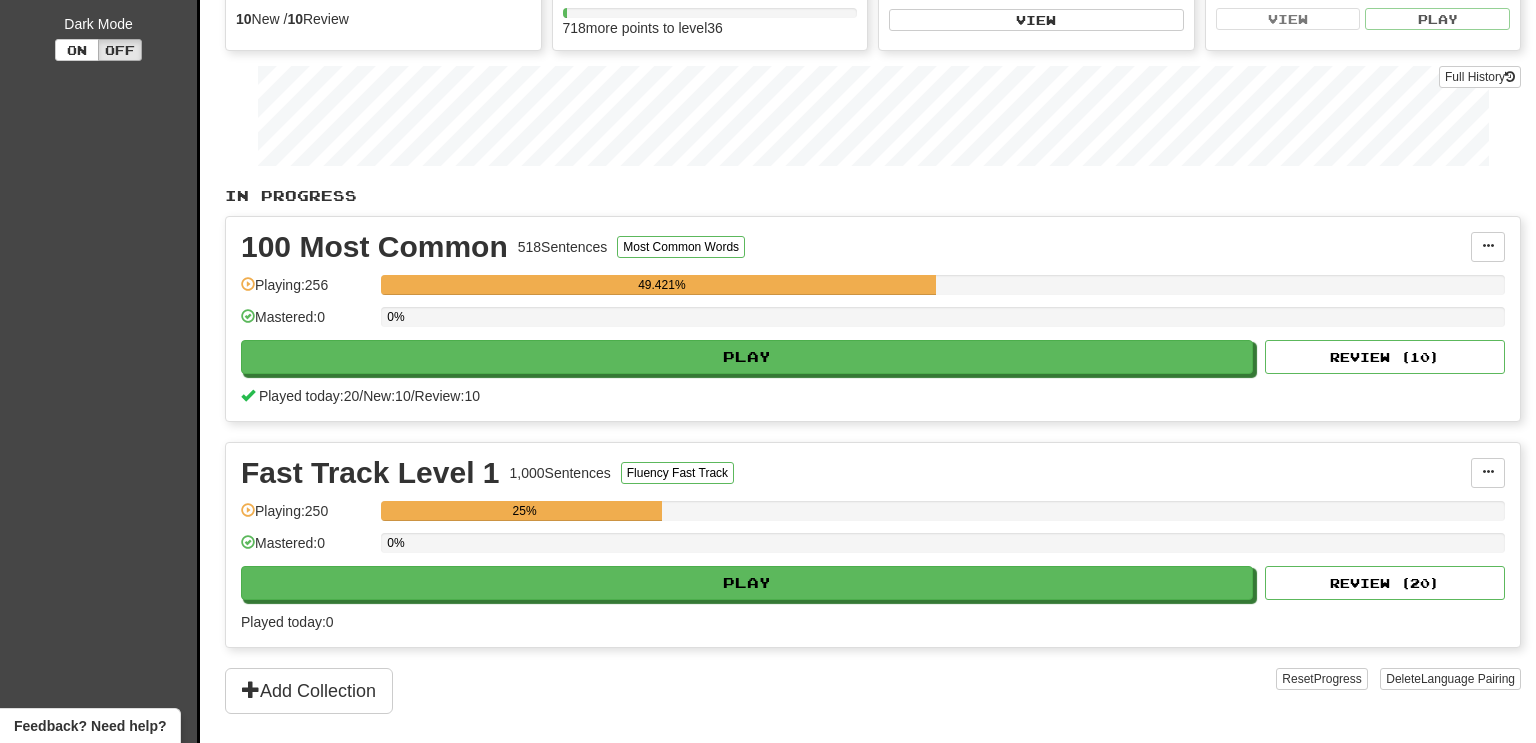 scroll, scrollTop: 246, scrollLeft: 0, axis: vertical 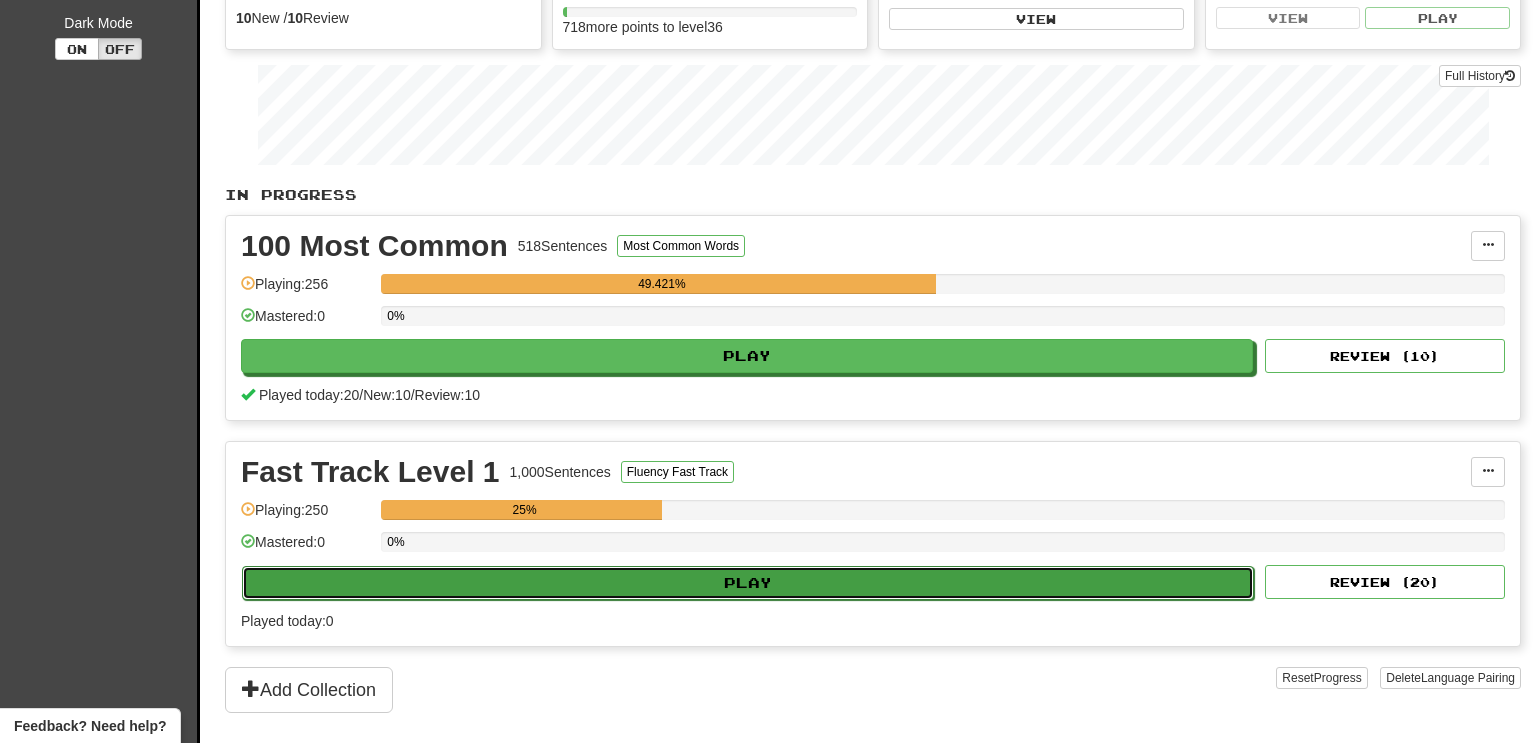 click on "Play" at bounding box center [748, 583] 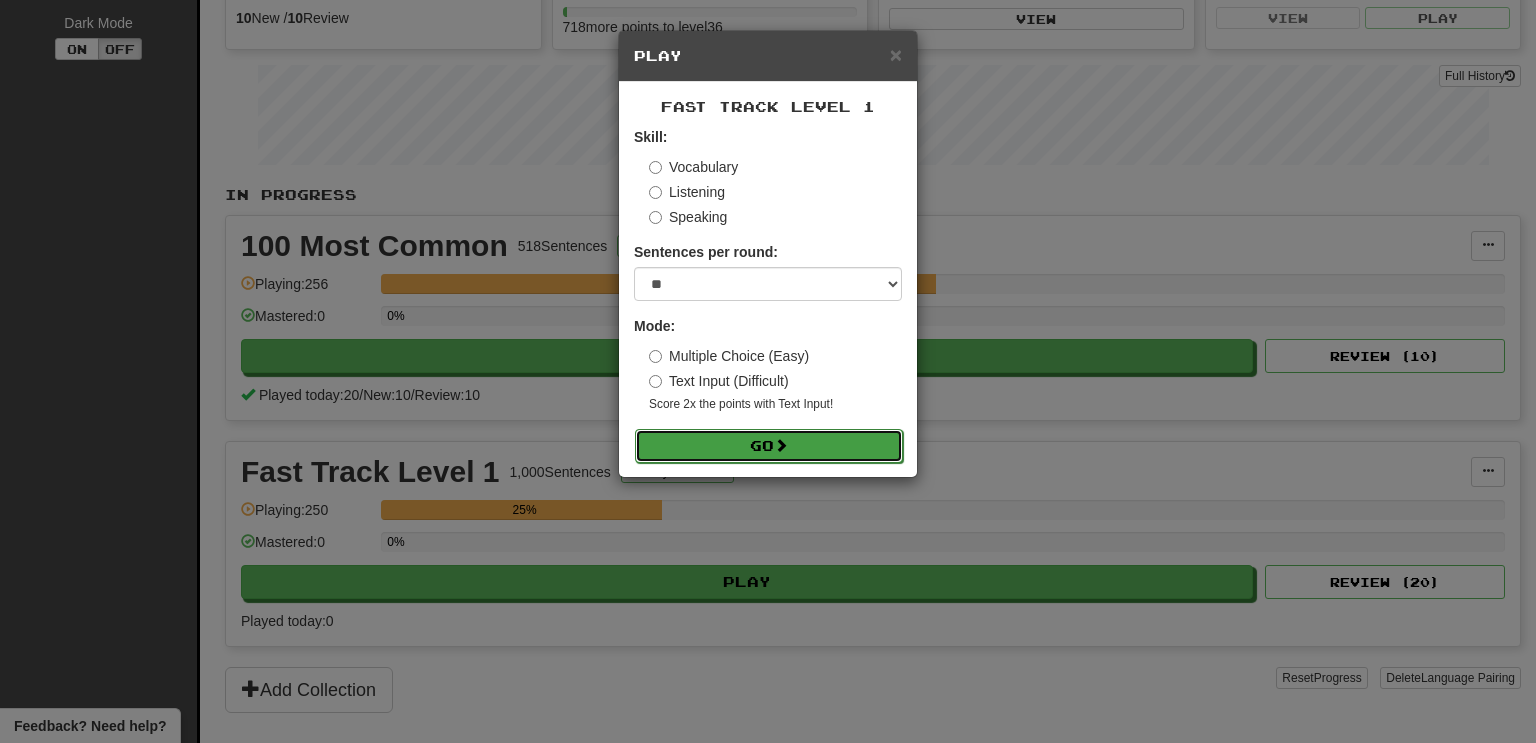 click on "Go" at bounding box center (769, 446) 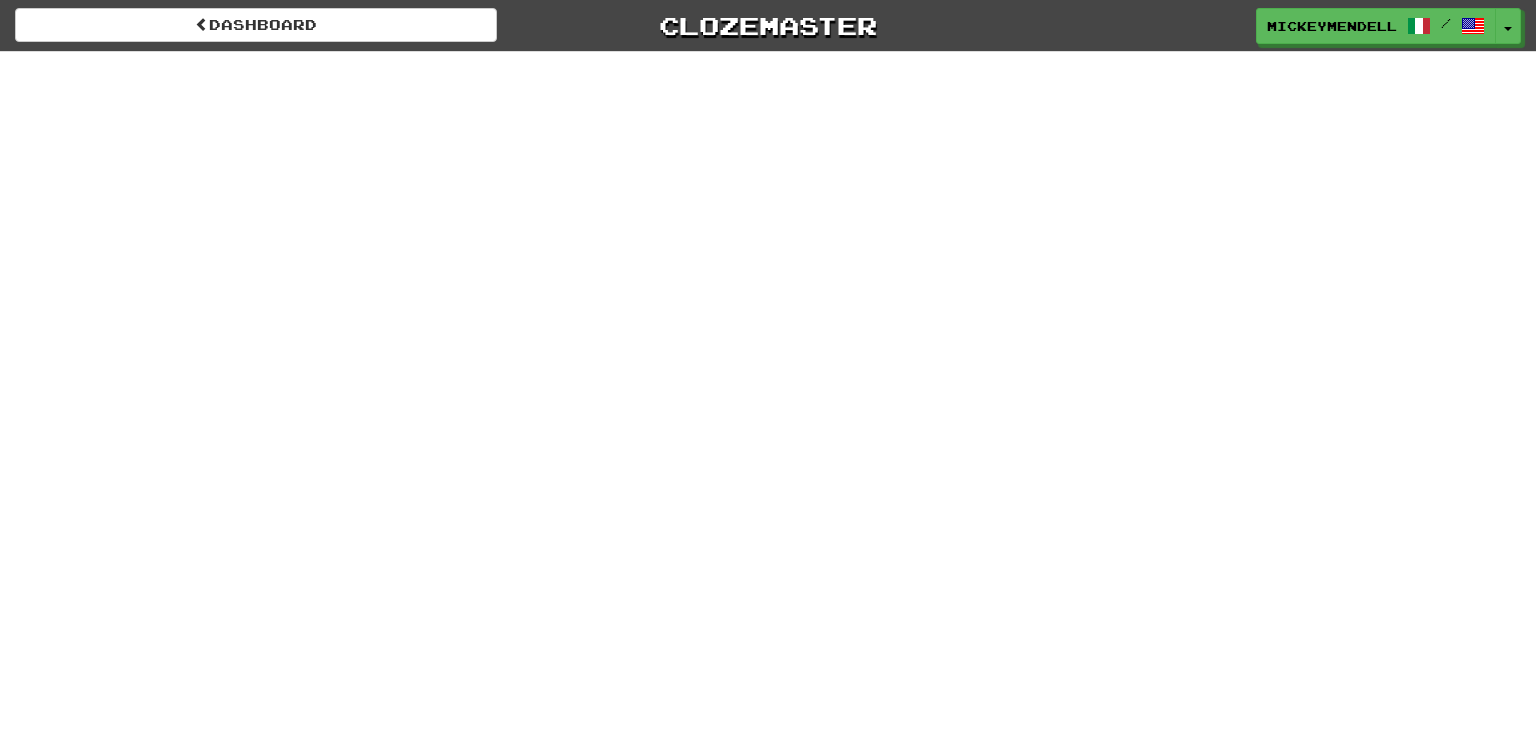 scroll, scrollTop: 0, scrollLeft: 0, axis: both 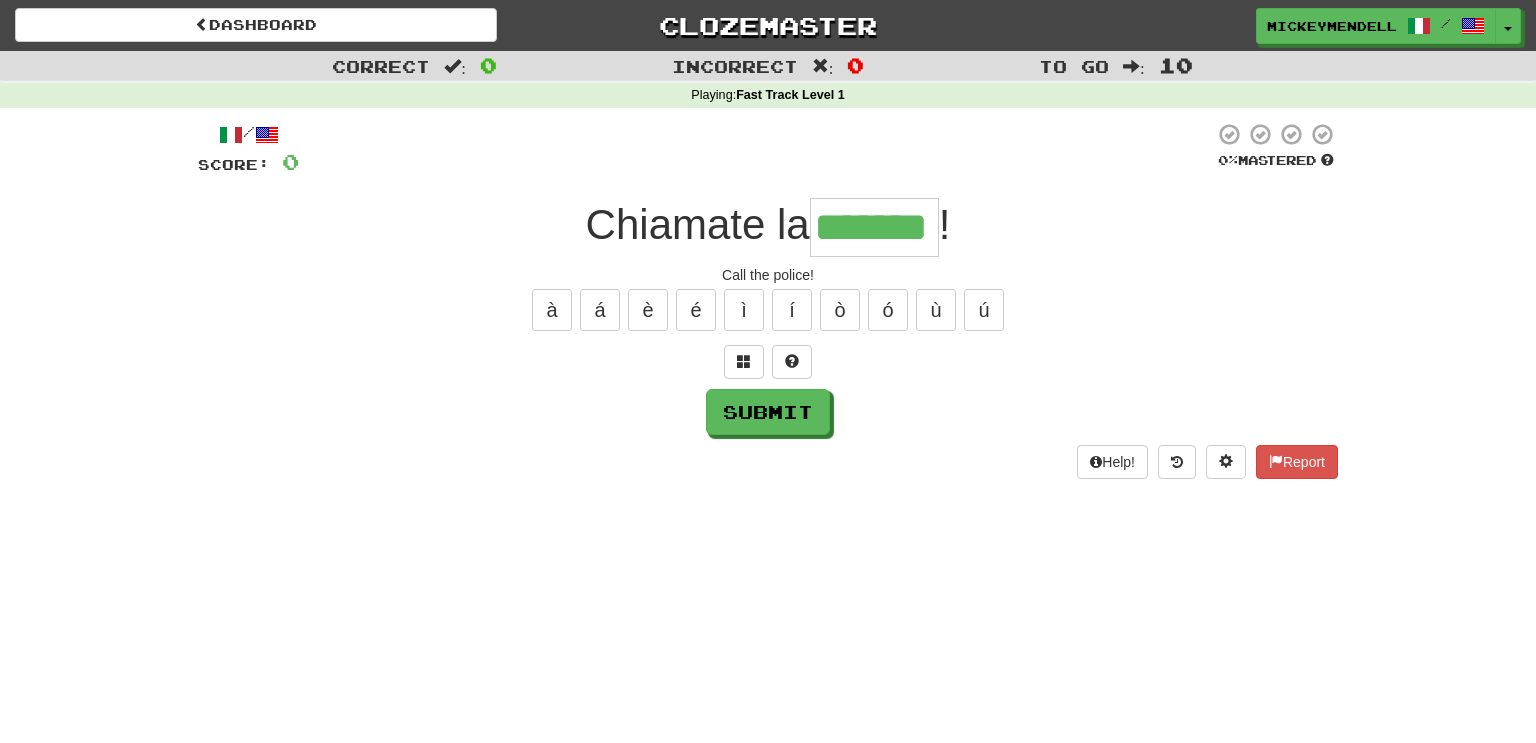type on "*******" 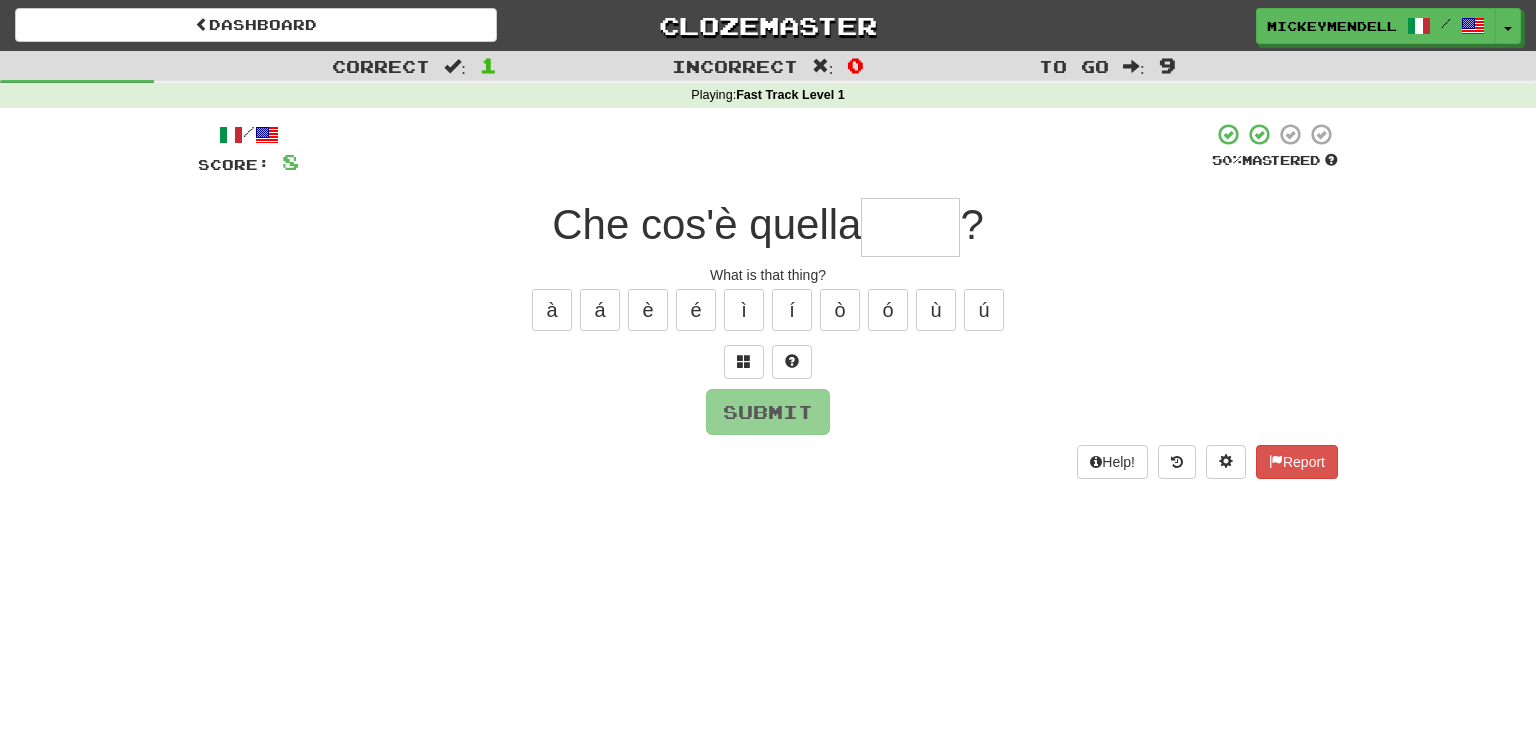 type on "*" 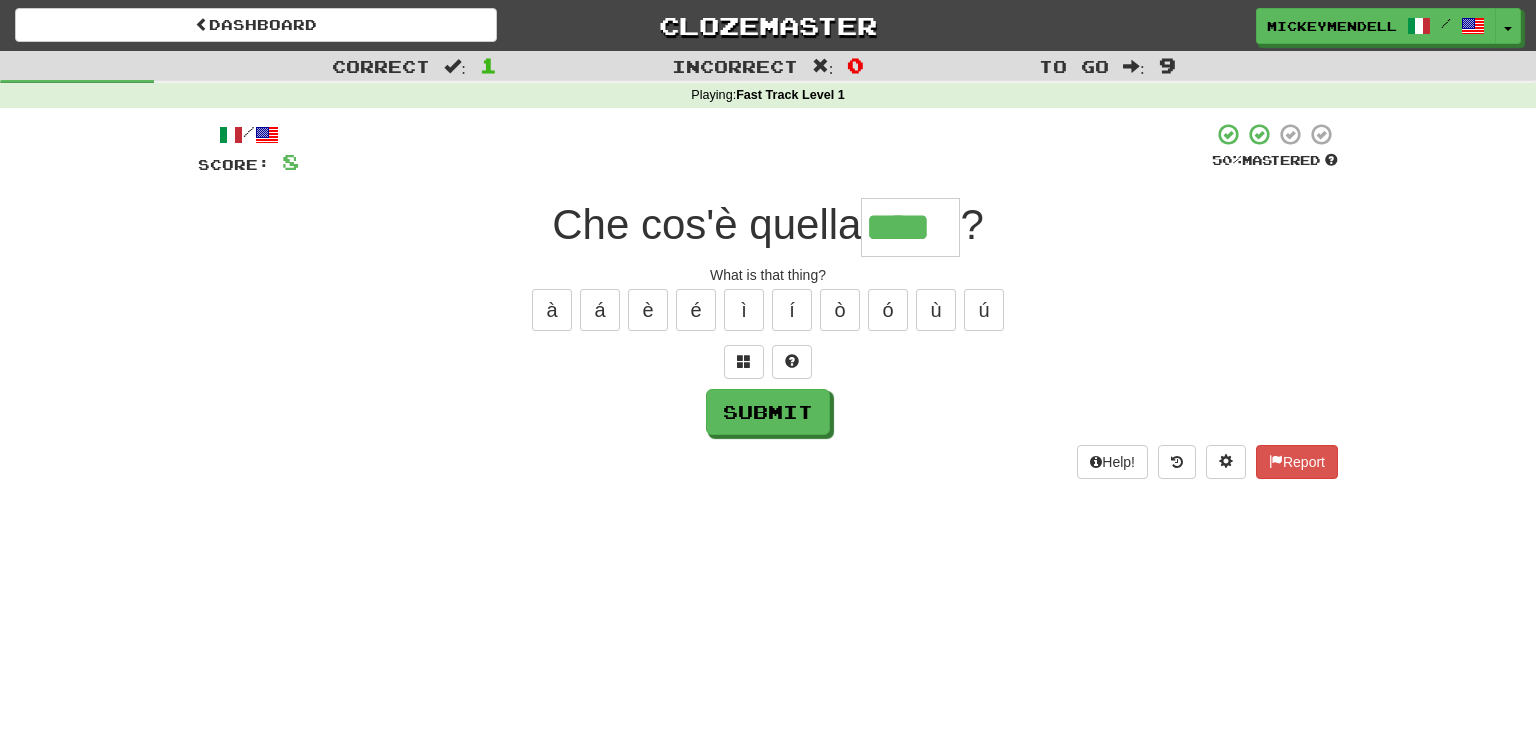 type on "****" 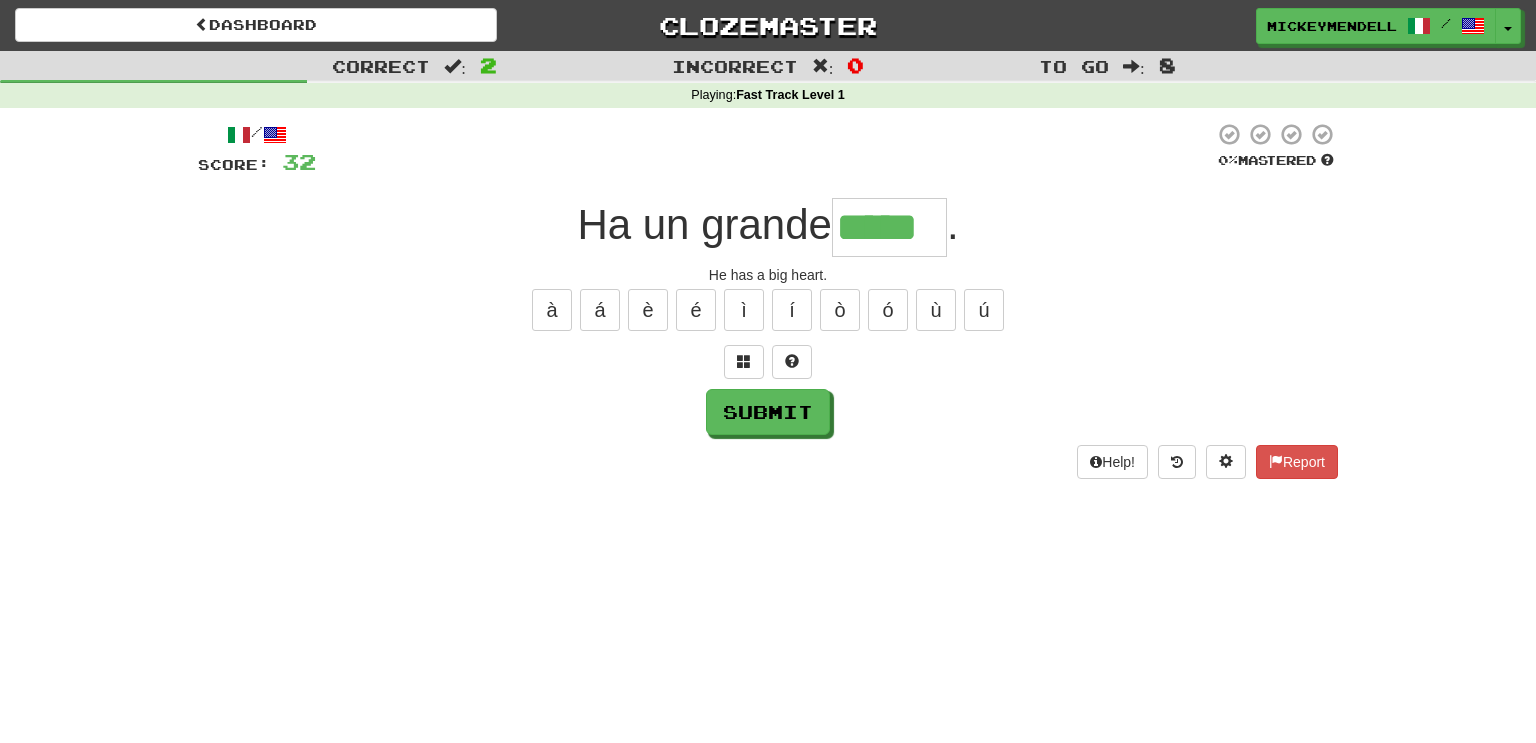 type on "*****" 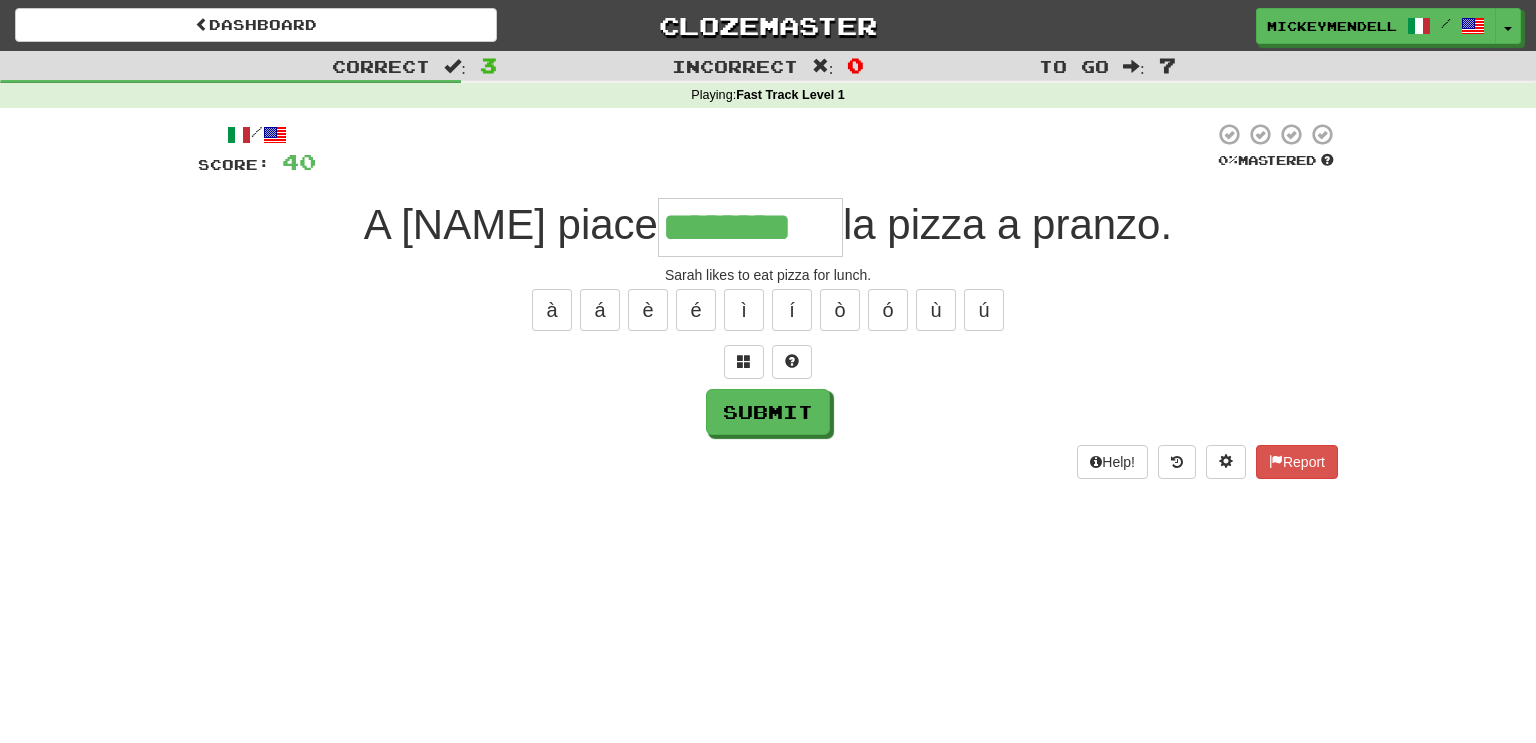 type on "********" 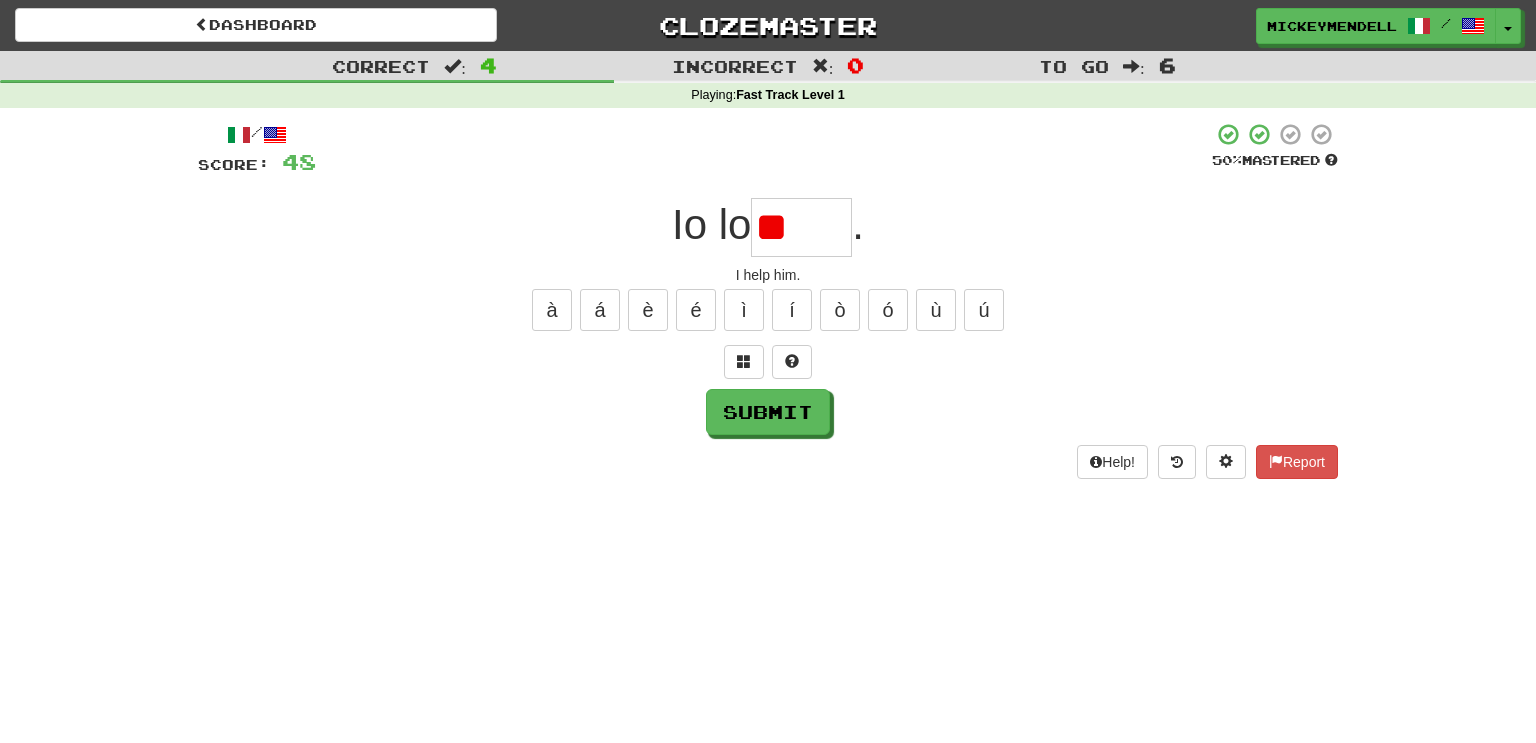 type on "*" 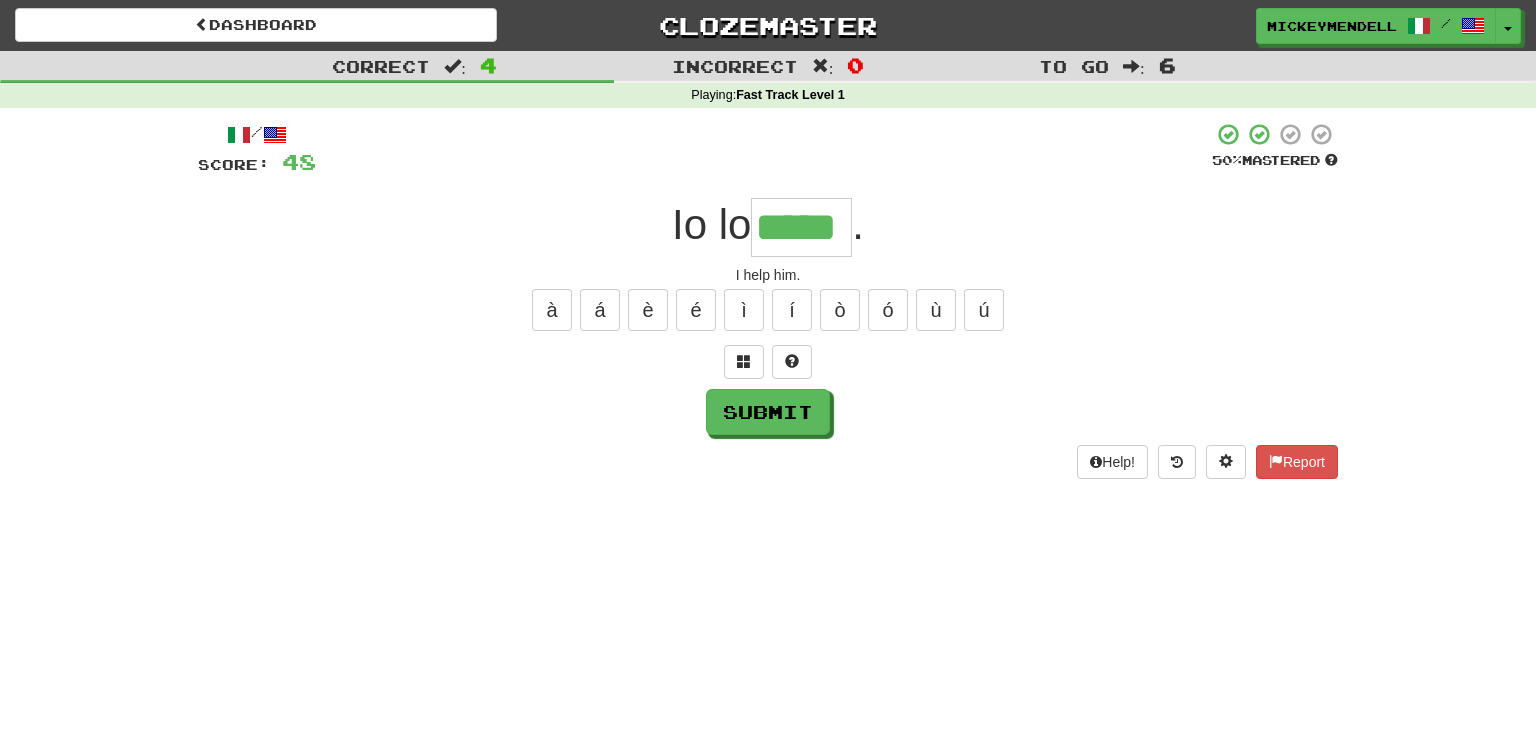 type on "*****" 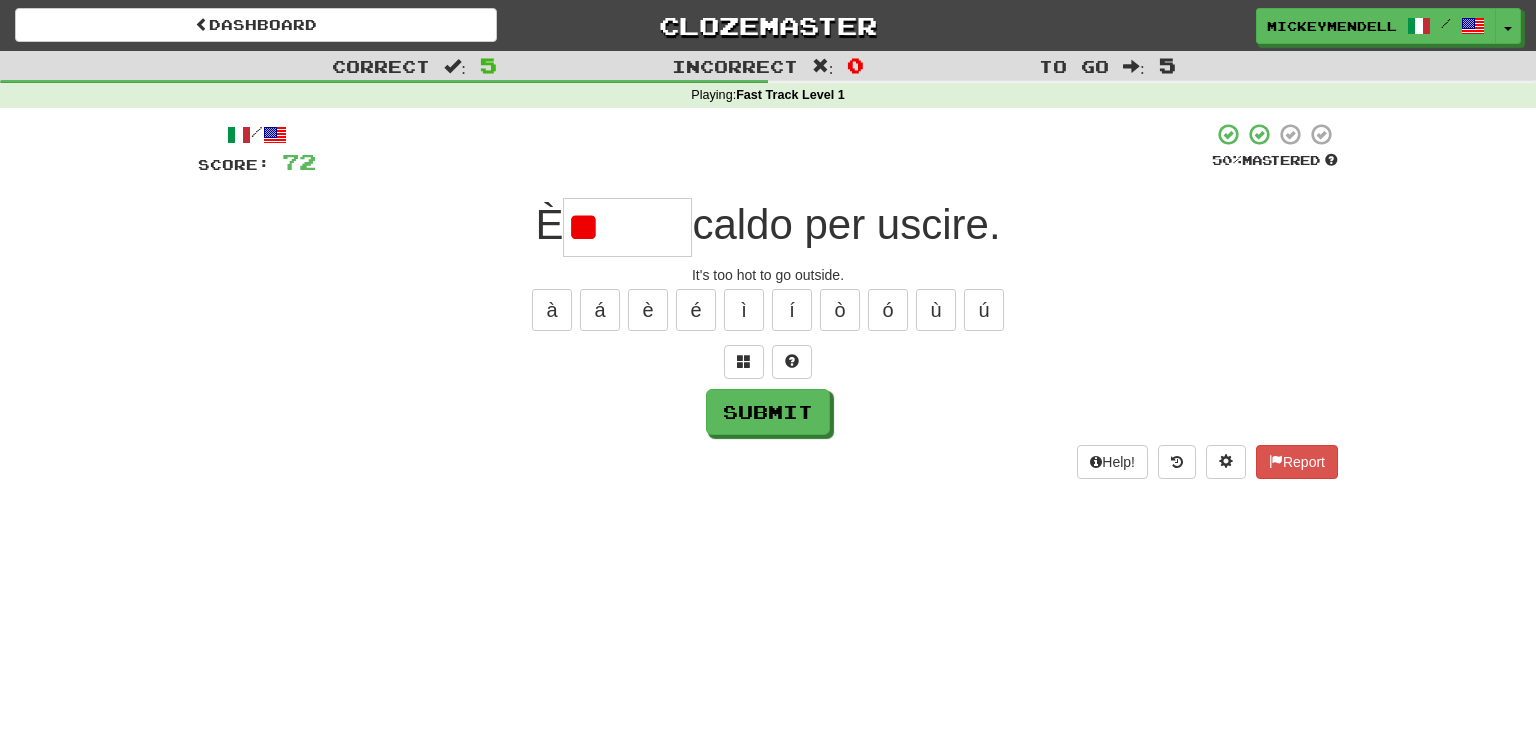 type on "*" 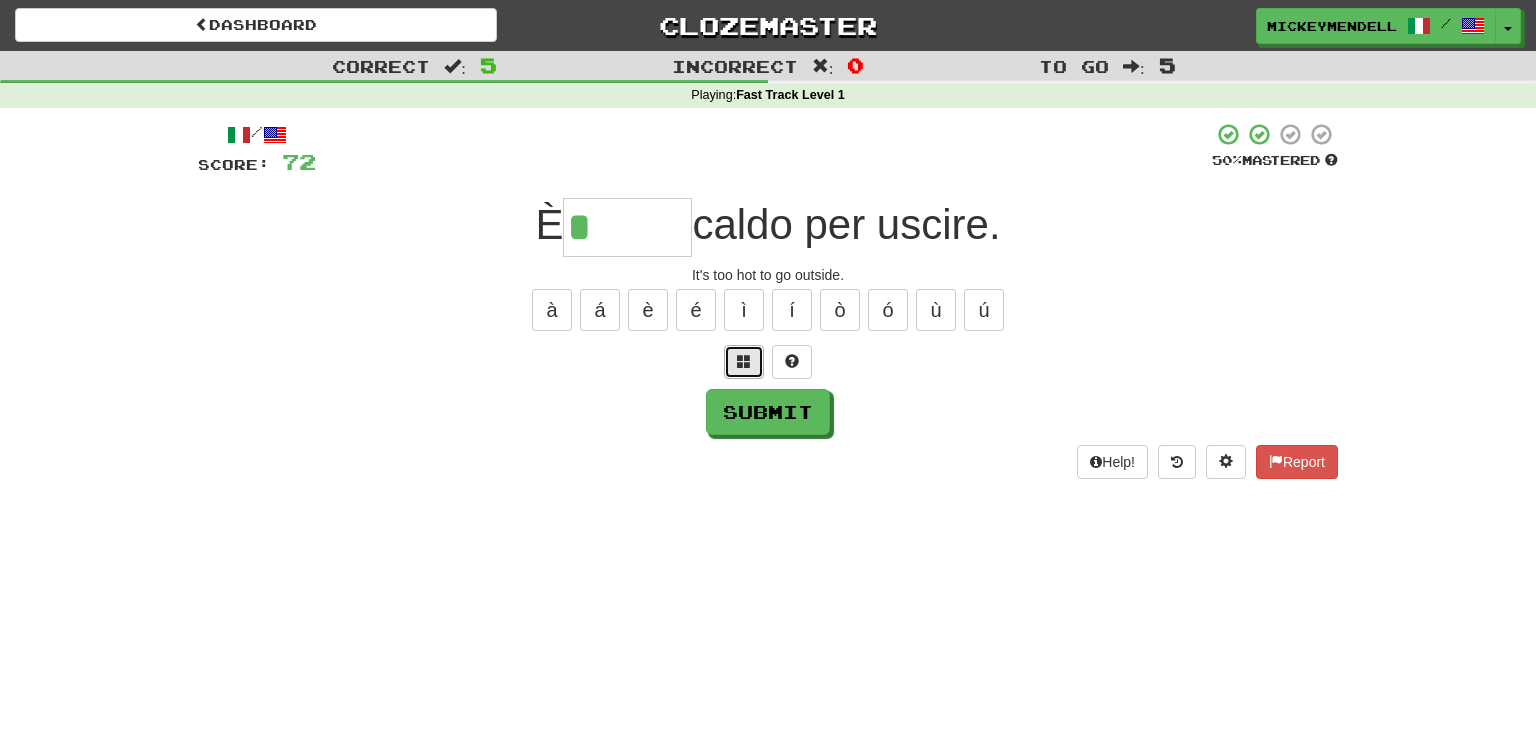 click at bounding box center [744, 361] 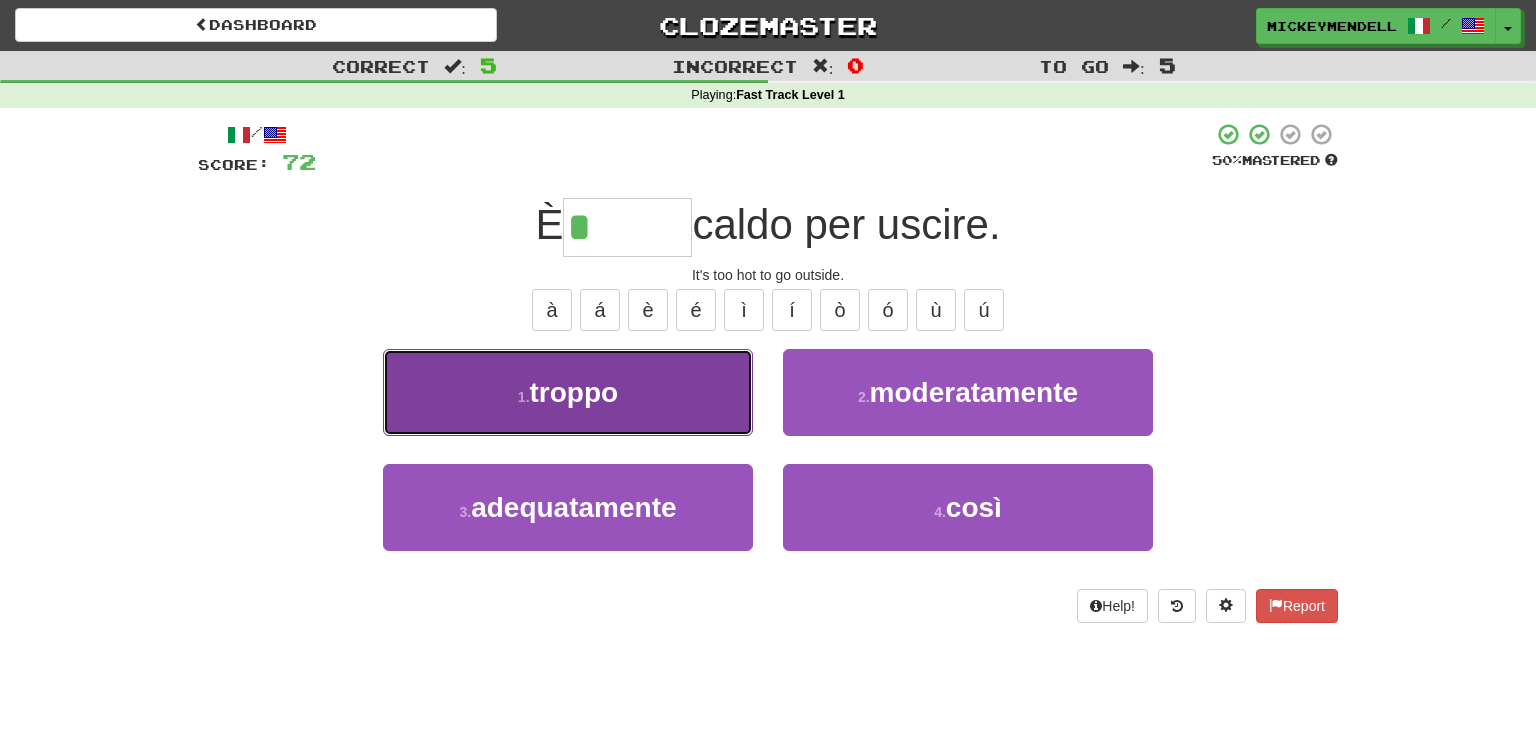 click on "1 .  troppo" at bounding box center (568, 392) 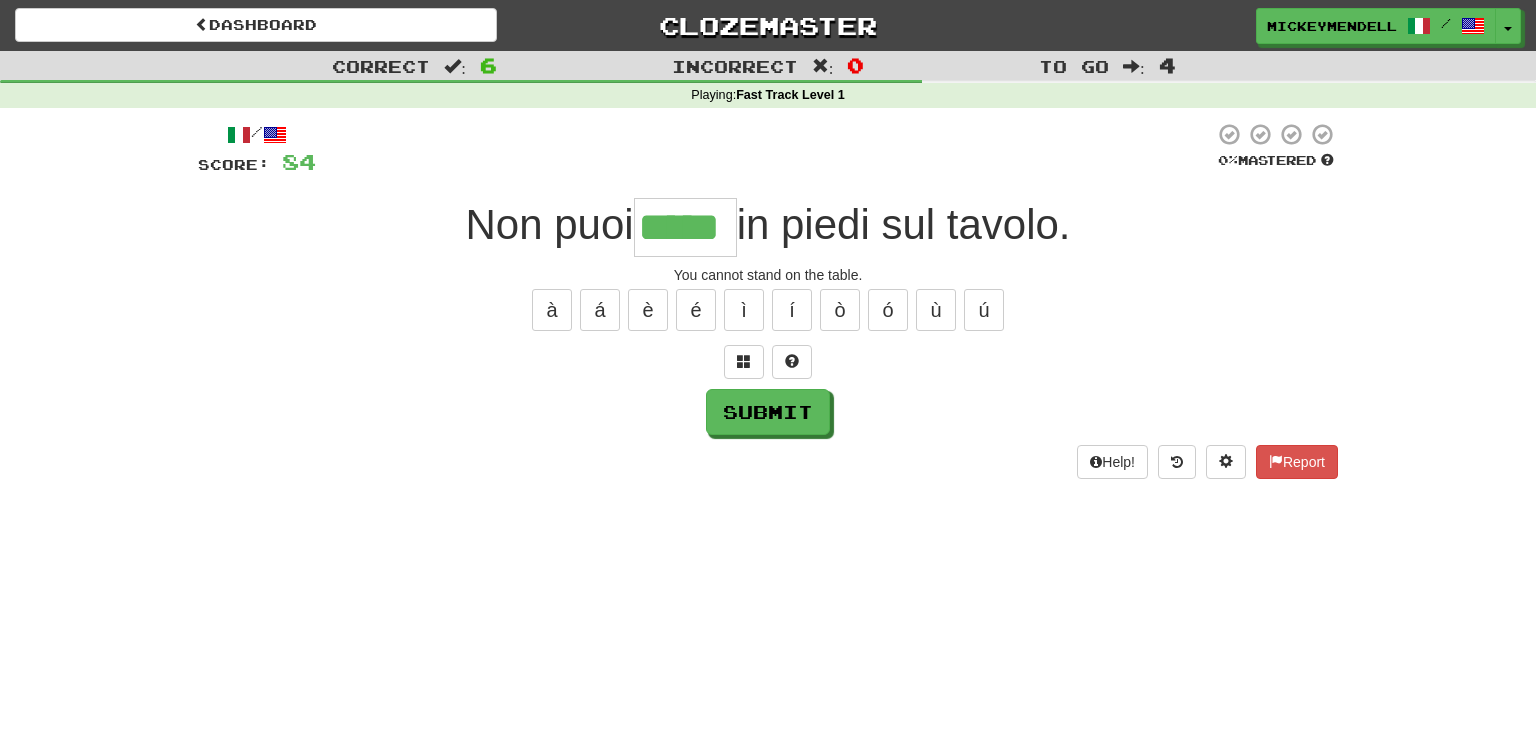 type on "*****" 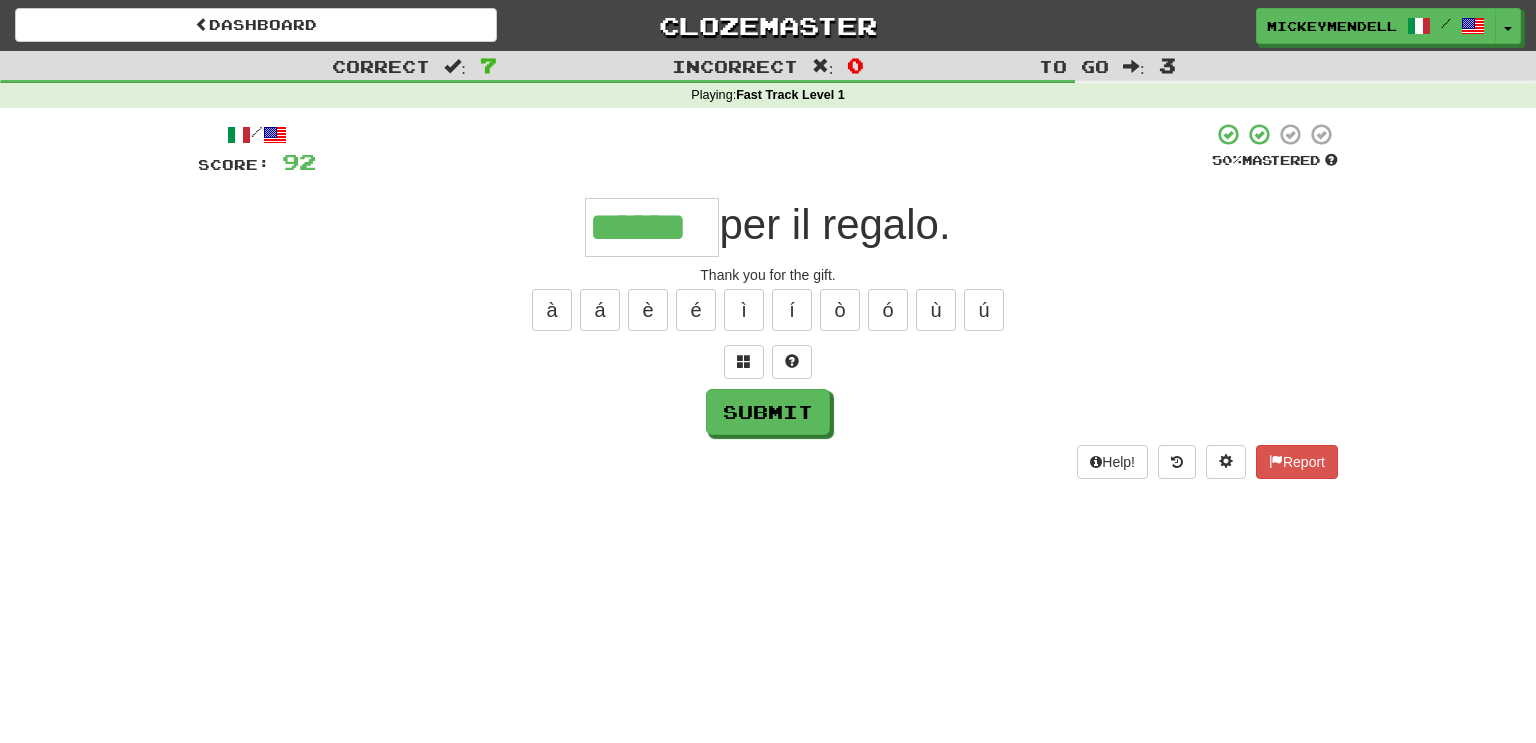 type on "******" 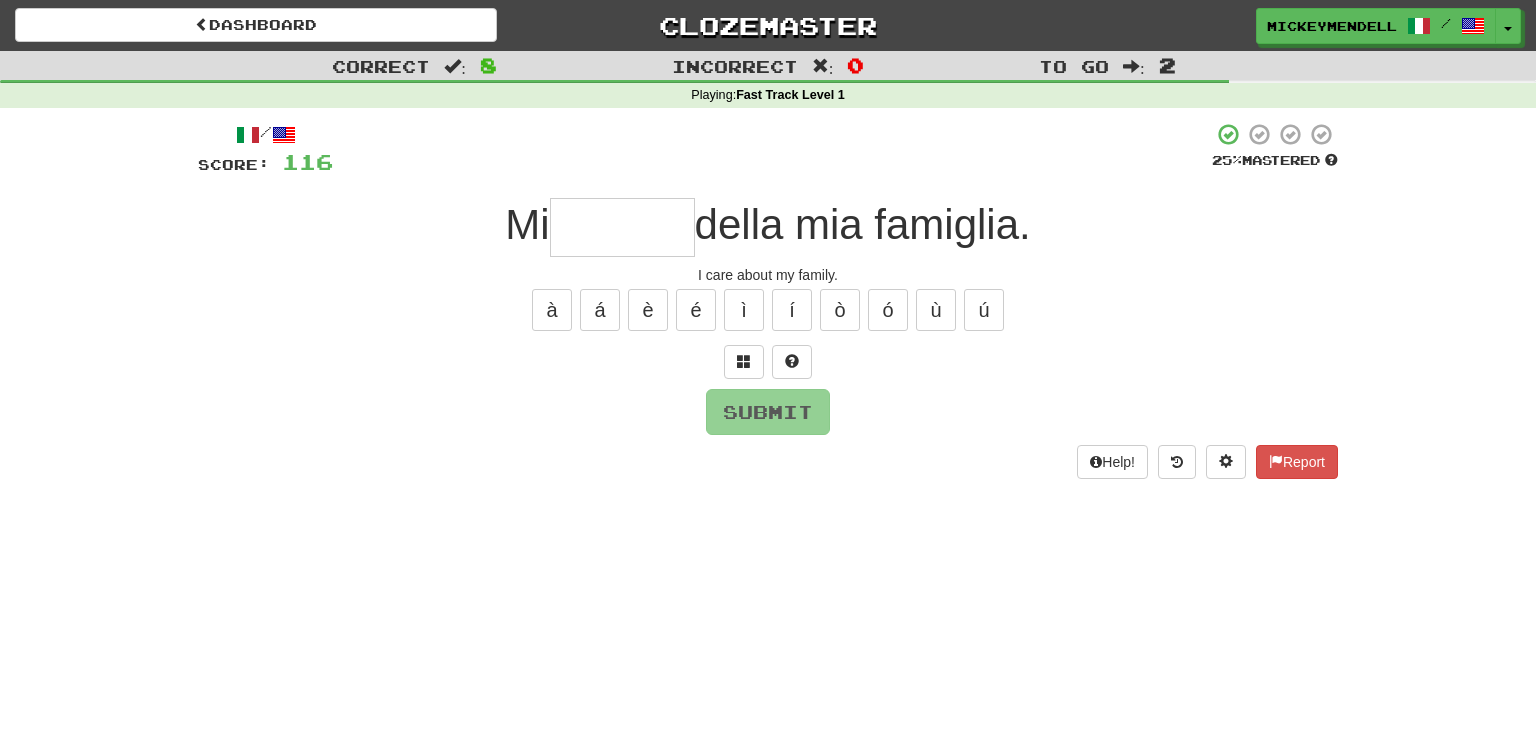 type on "*" 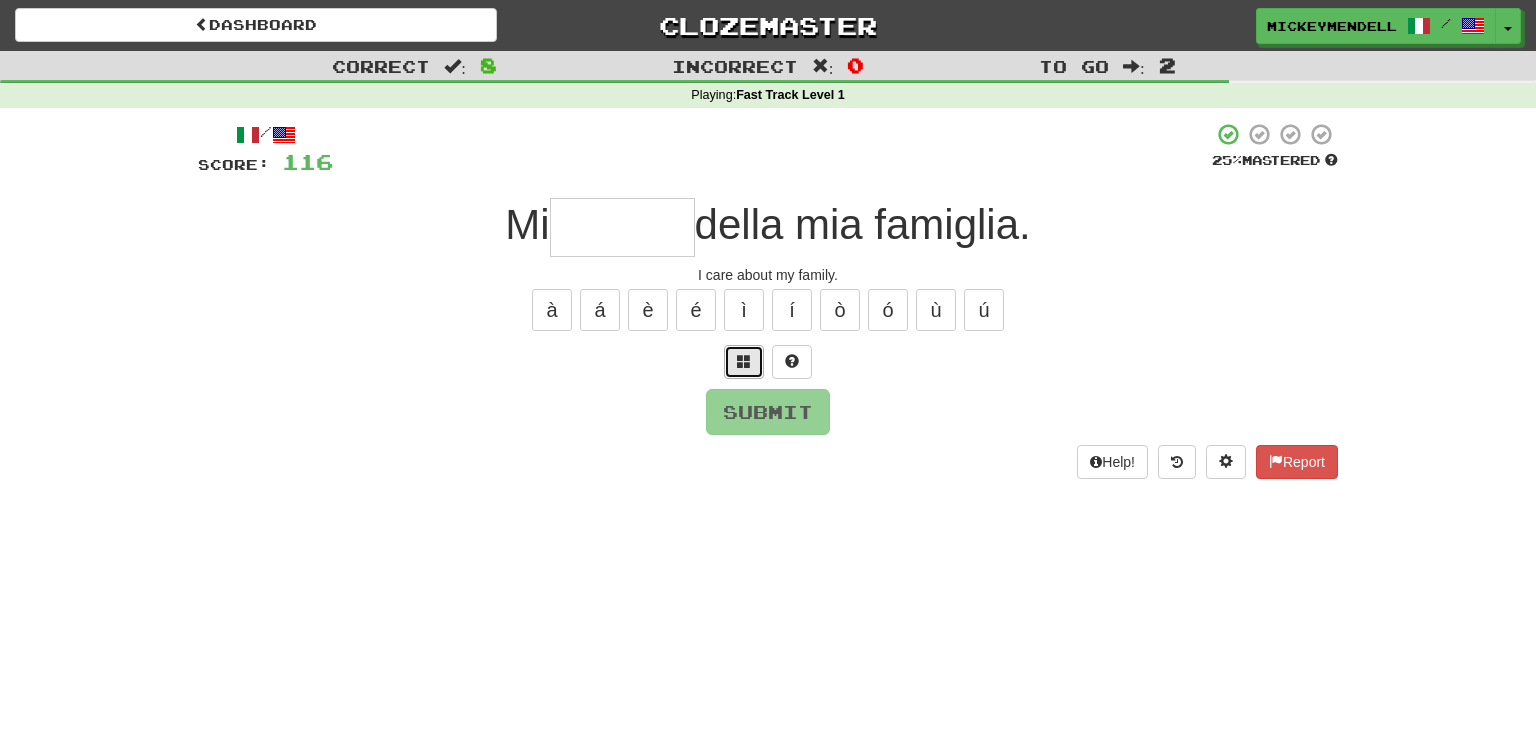 click at bounding box center [744, 361] 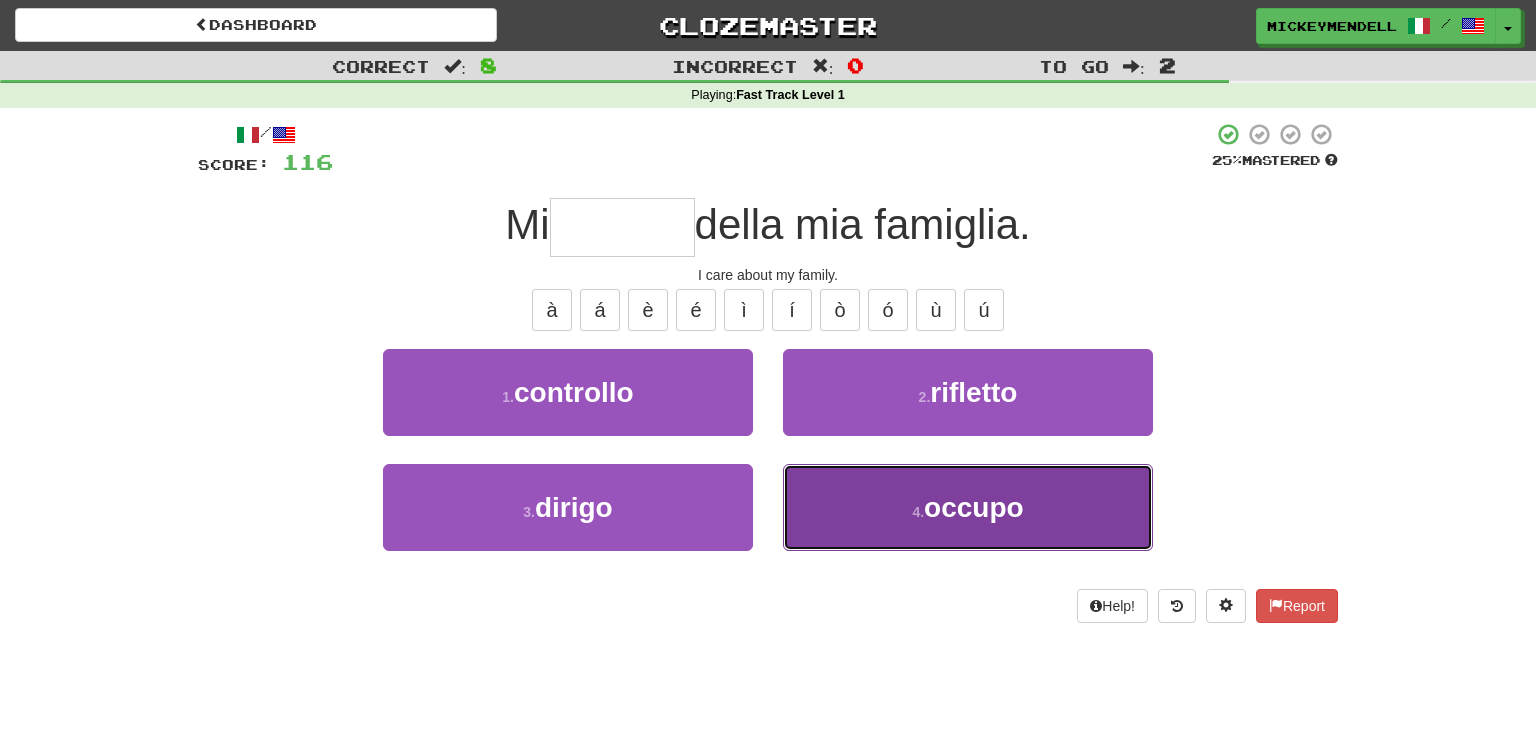 click on "4 .  occupo" at bounding box center [968, 507] 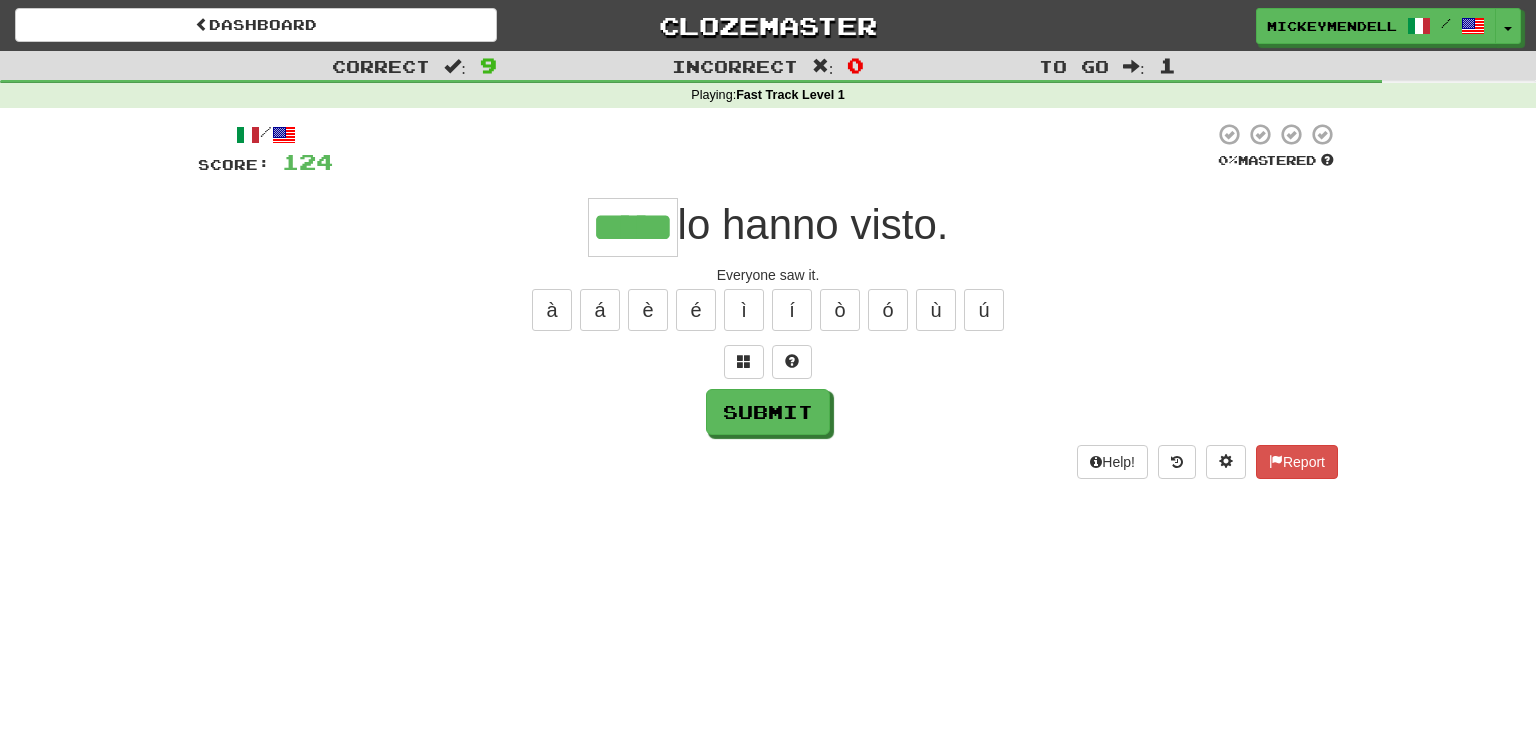 type on "*****" 